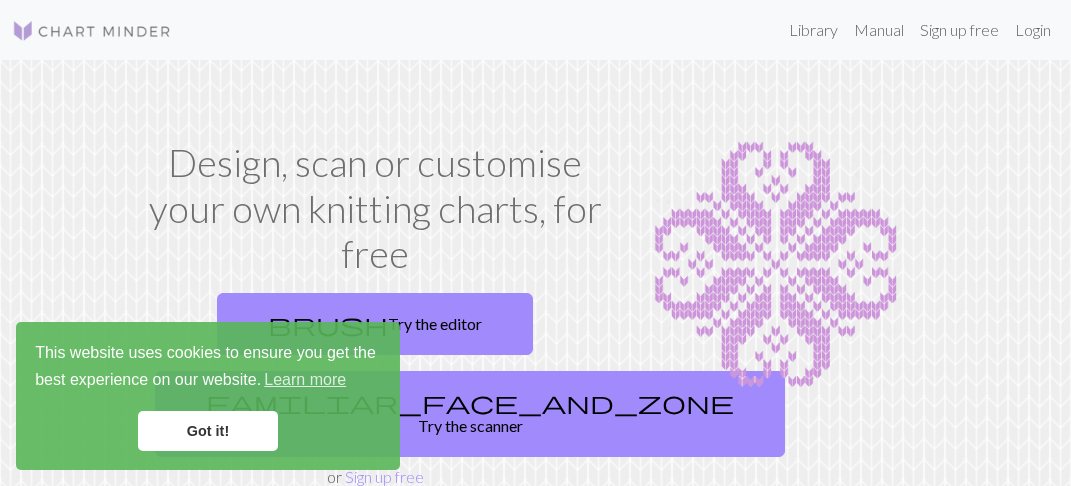 scroll, scrollTop: 0, scrollLeft: 0, axis: both 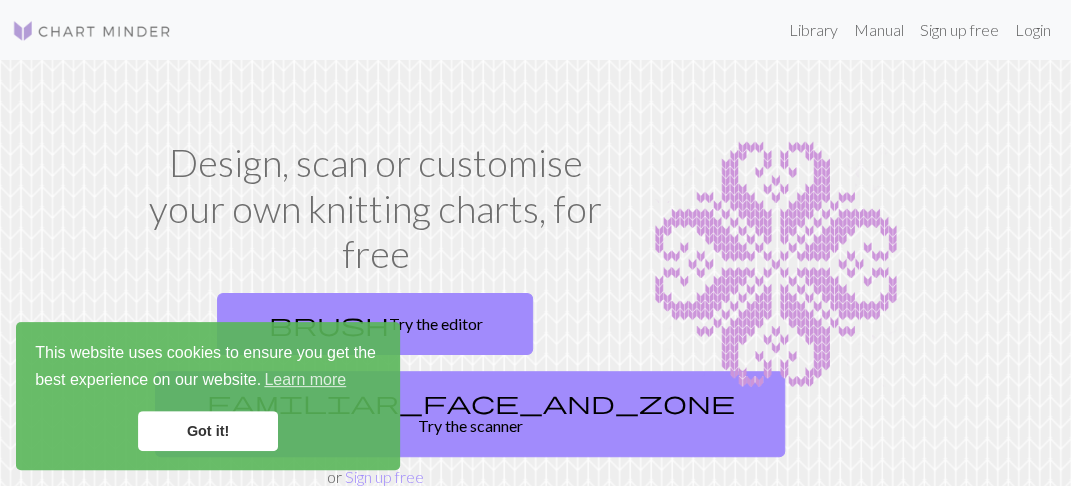 click on "Got it!" at bounding box center (208, 431) 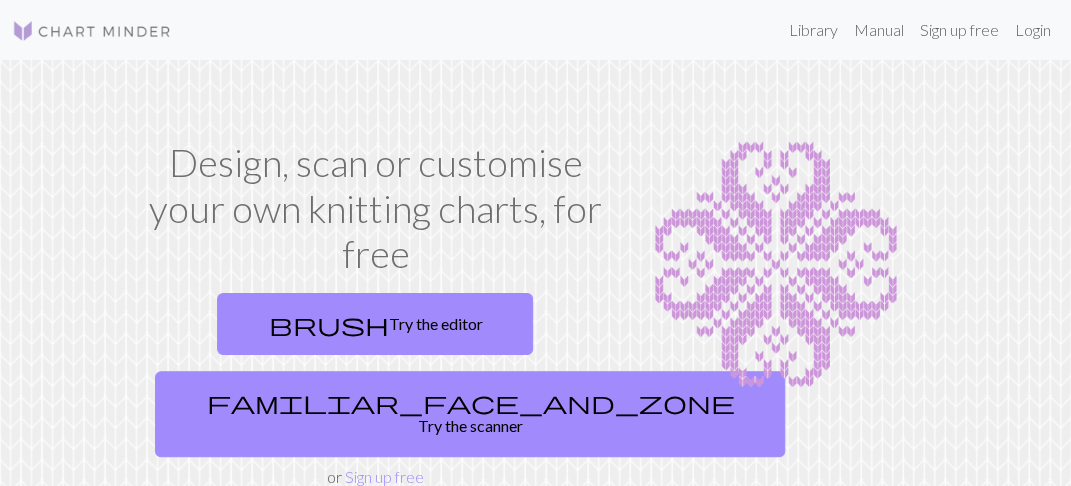 click on "brush  Try the editor" at bounding box center (375, 324) 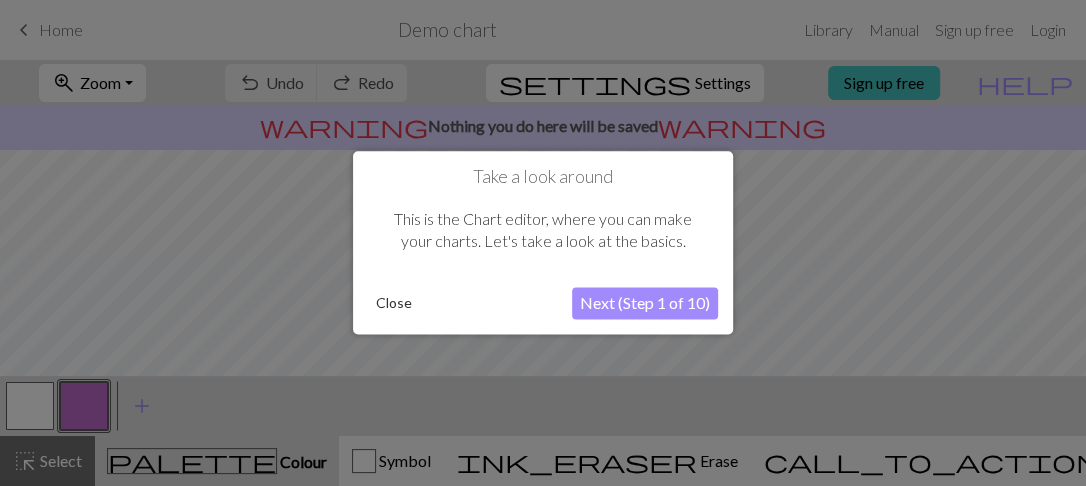 click on "Next (Step 1 of 10)" at bounding box center [645, 304] 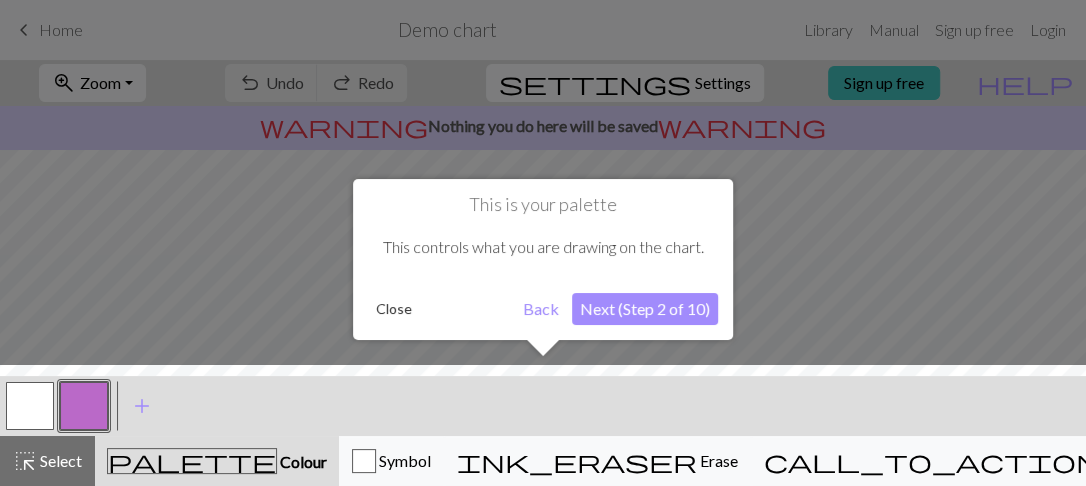 click on "Next (Step 2 of 10)" at bounding box center (645, 309) 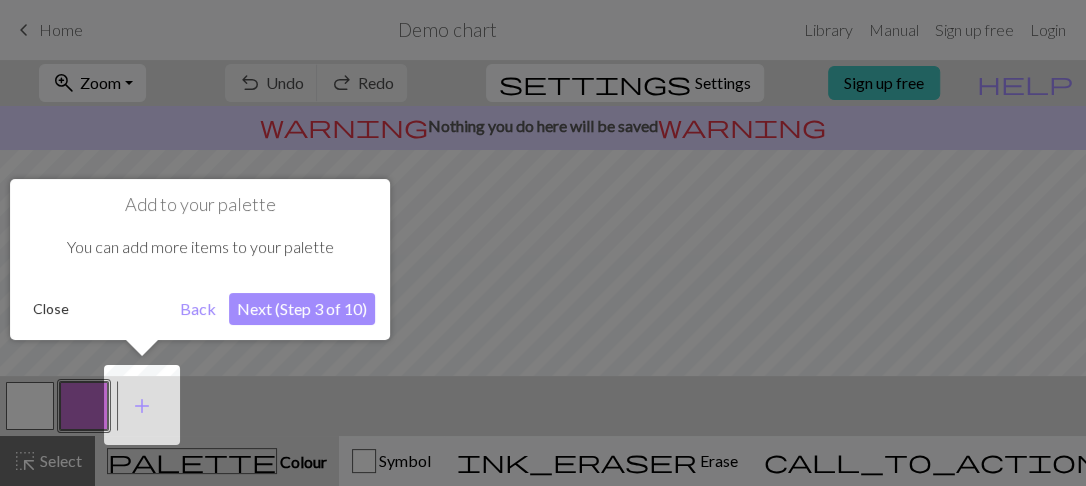 click on "Next (Step 3 of 10)" at bounding box center [302, 309] 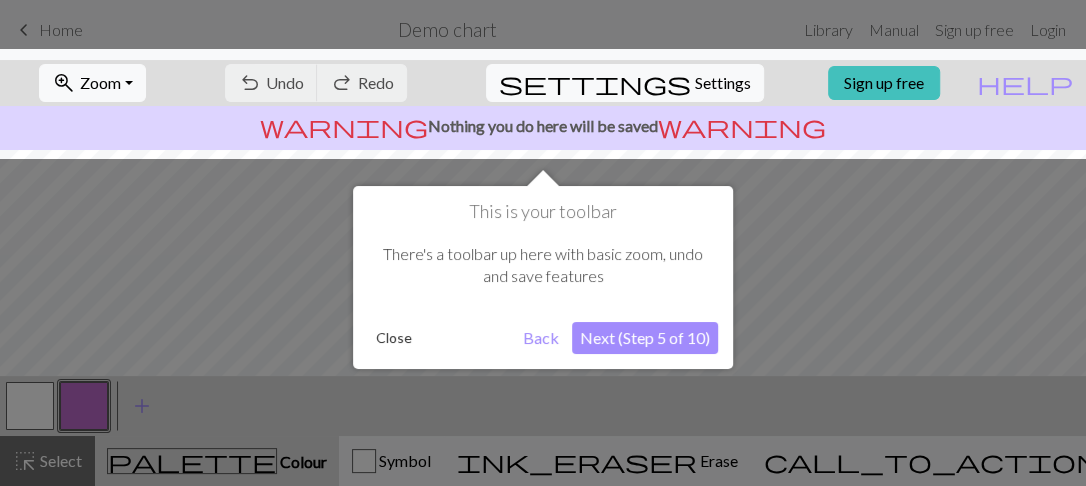 click on "Next (Step 5 of 10)" at bounding box center (645, 338) 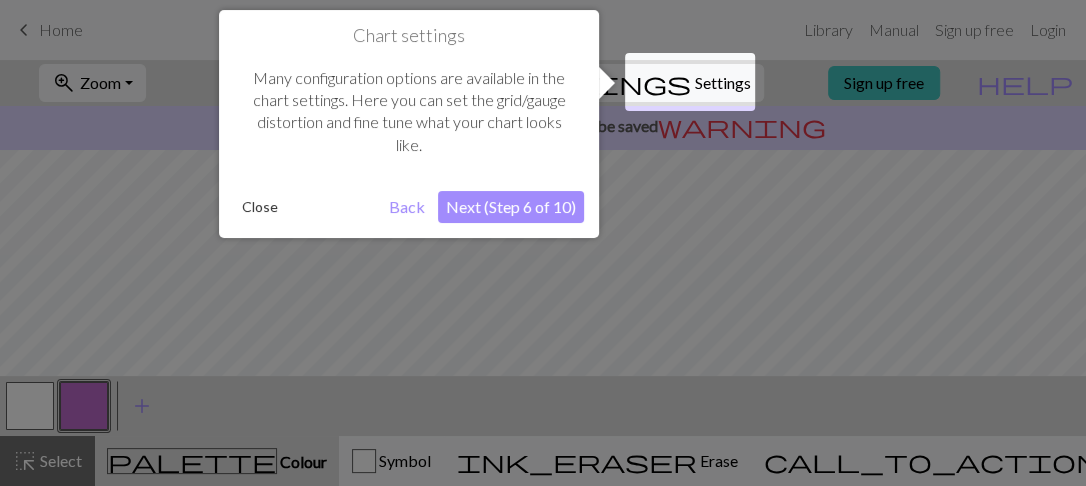 click on "Next (Step 6 of 10)" at bounding box center (511, 207) 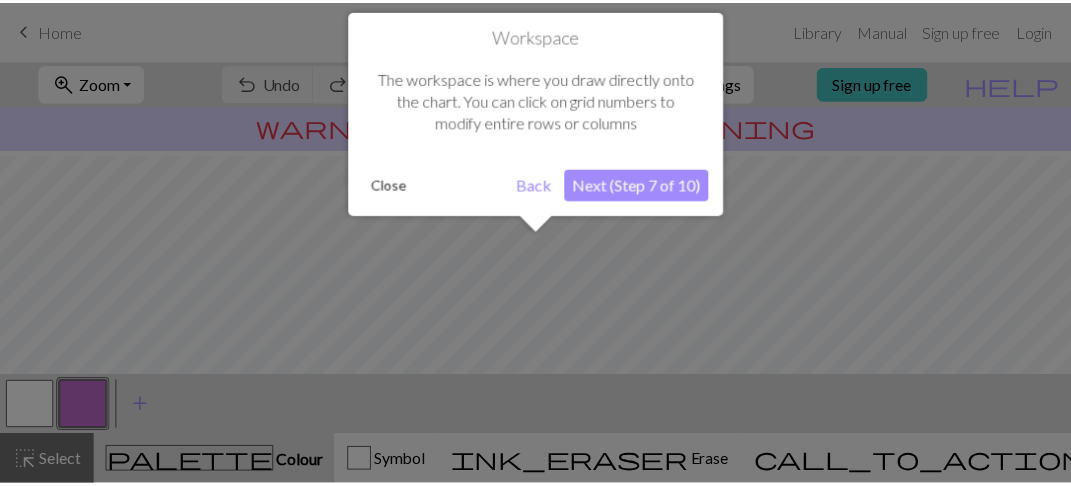 scroll, scrollTop: 119, scrollLeft: 0, axis: vertical 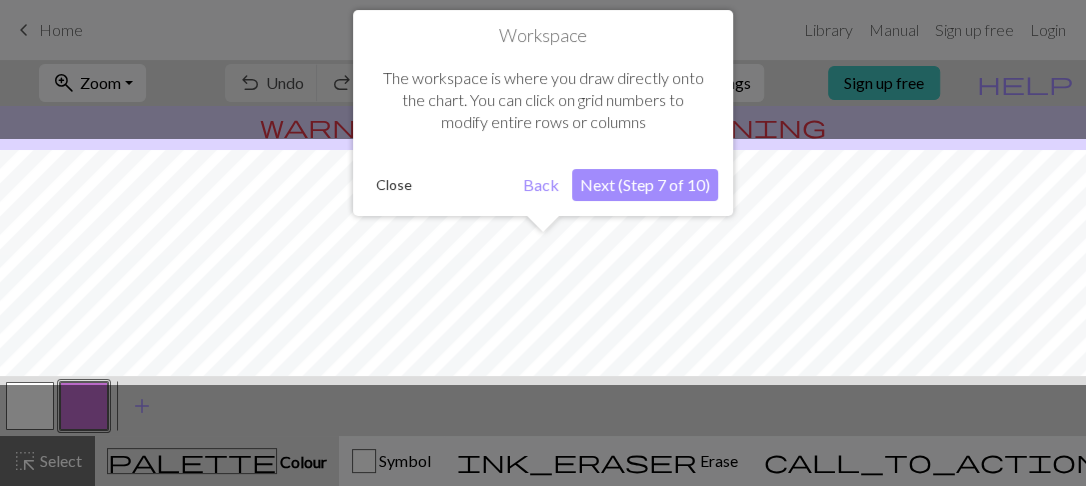 click on "Next (Step 7 of 10)" at bounding box center (645, 185) 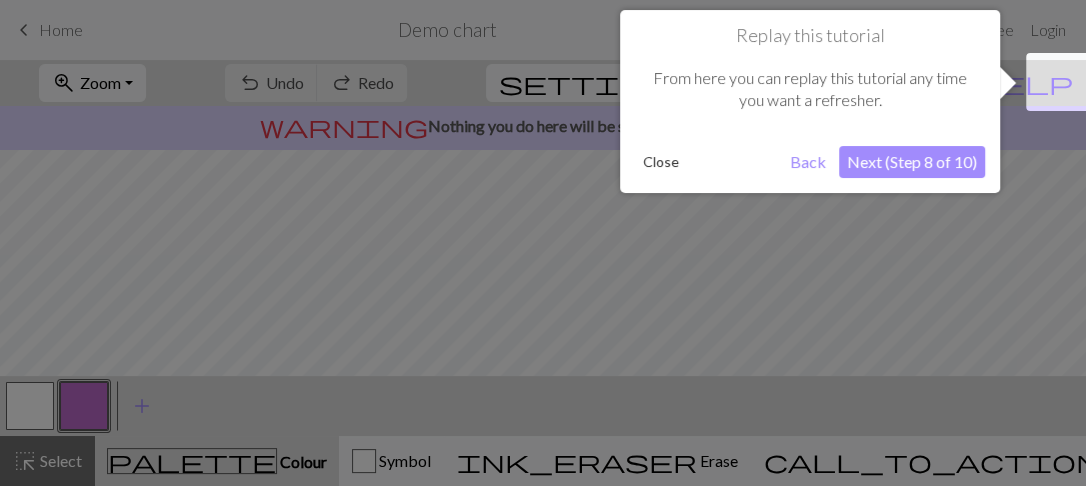click on "Next (Step 8 of 10)" at bounding box center (912, 162) 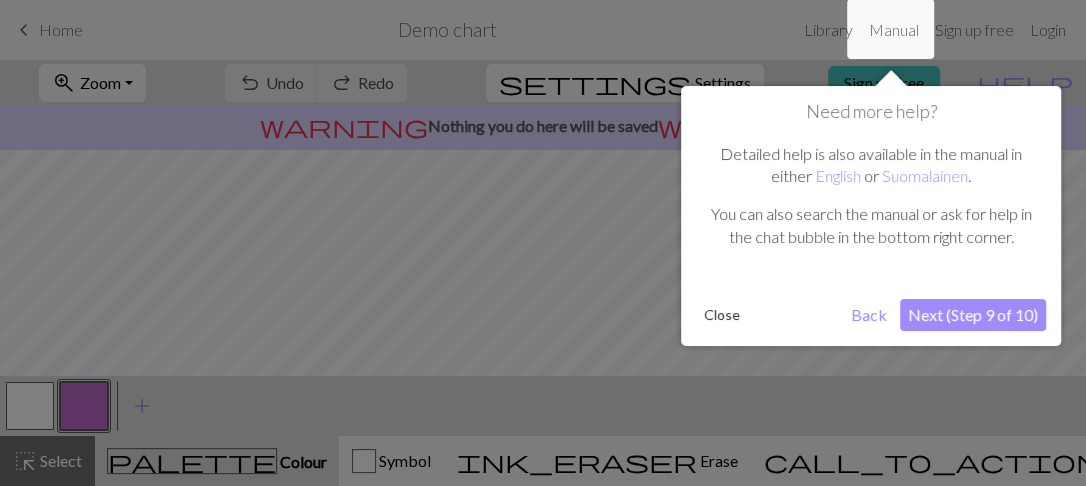 click on "Next (Step 9 of 10)" at bounding box center (973, 315) 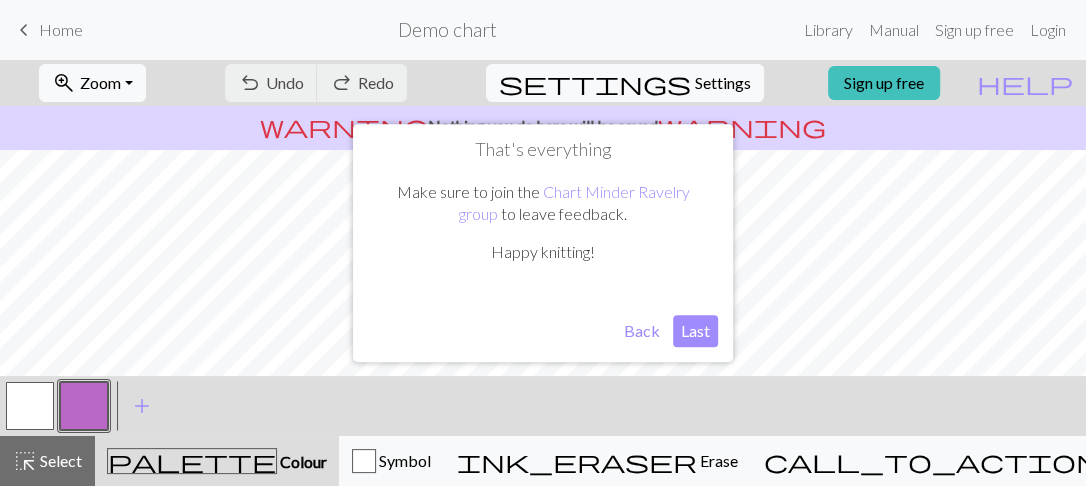 click on "Last" at bounding box center [695, 331] 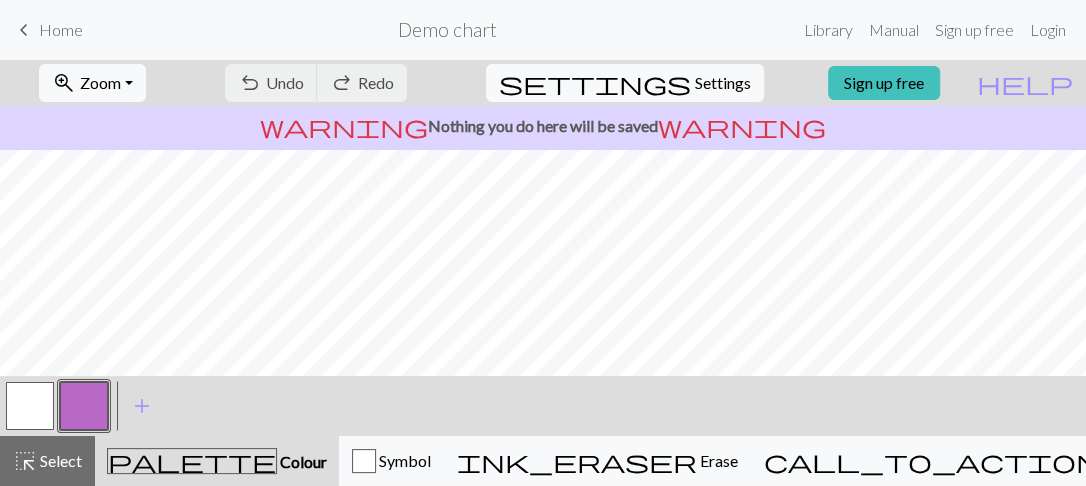 click on "keyboard_arrow_left   Home" at bounding box center (47, 30) 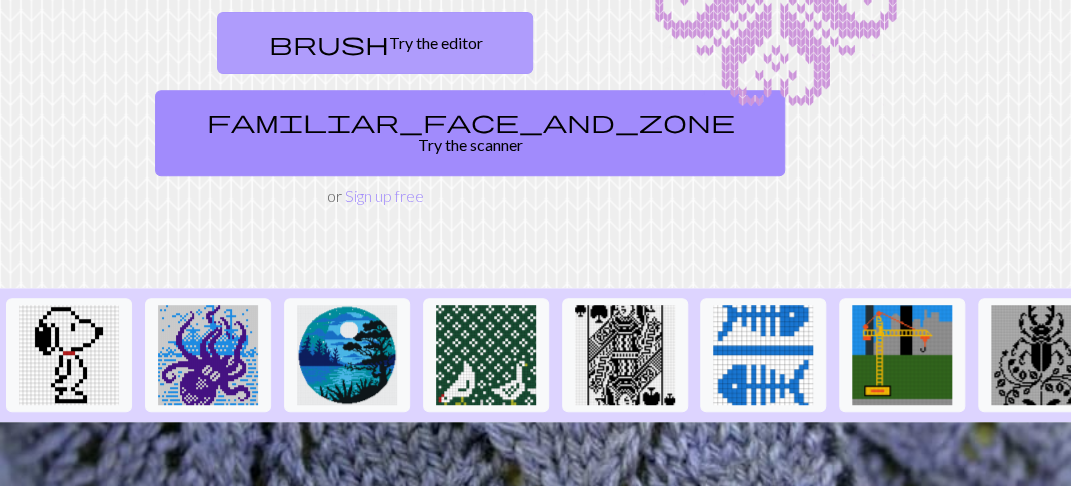 scroll, scrollTop: 277, scrollLeft: 0, axis: vertical 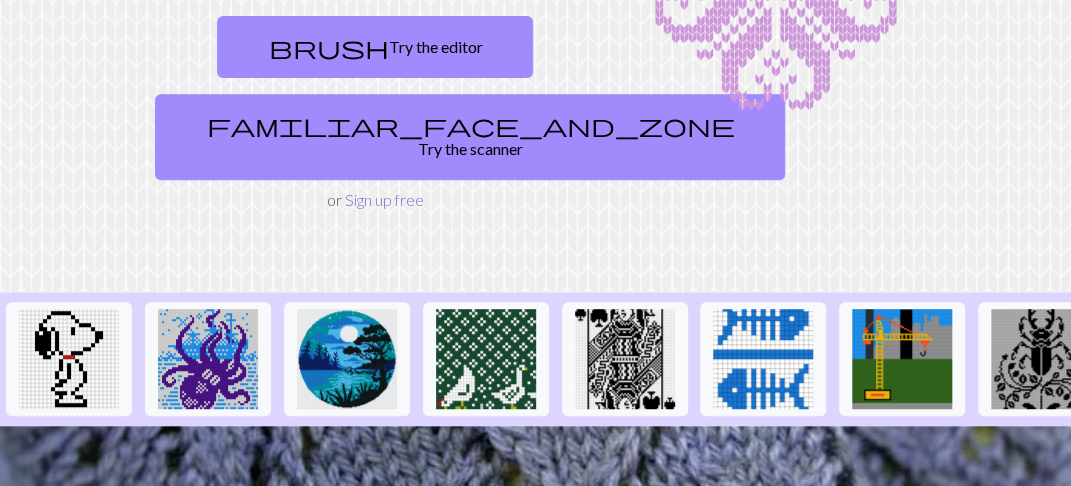 click on "Sign up free" at bounding box center (384, 199) 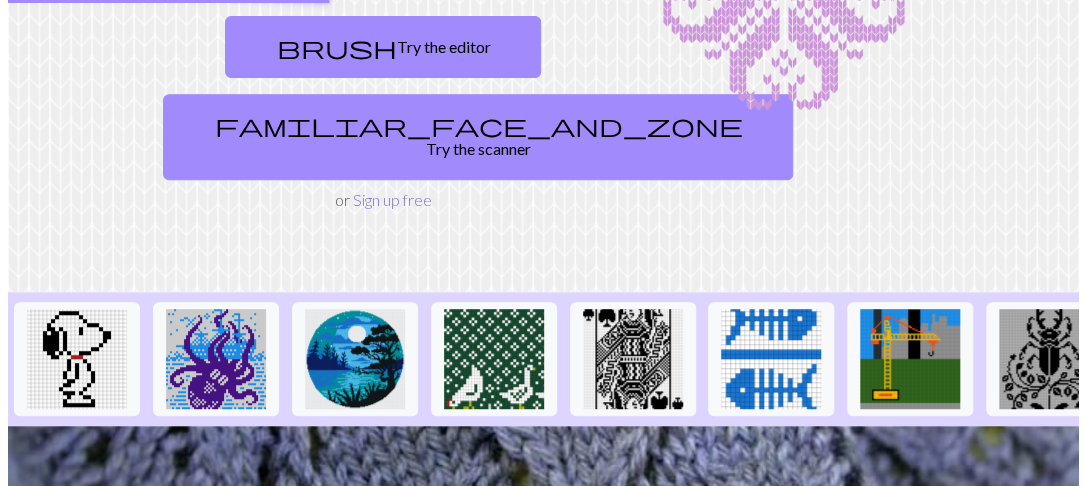scroll, scrollTop: 0, scrollLeft: 0, axis: both 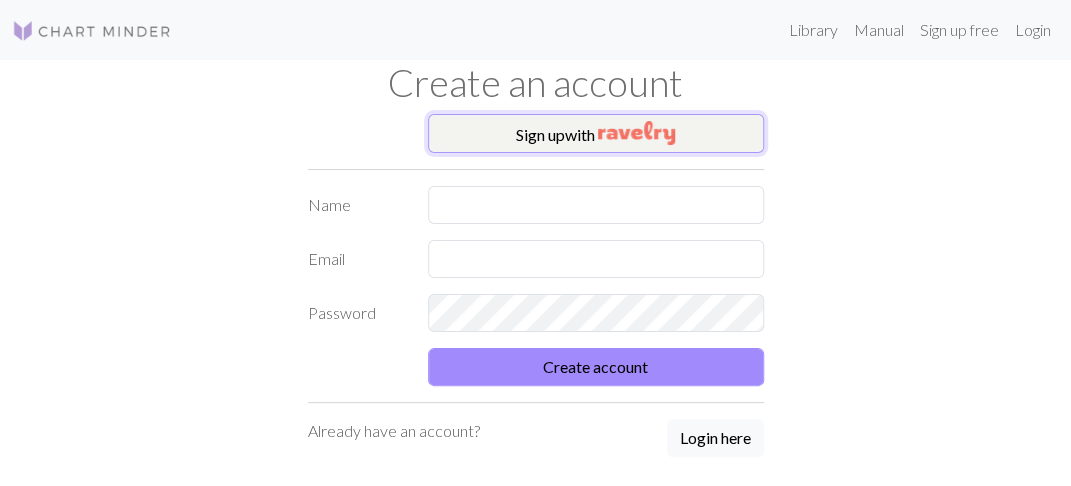 click at bounding box center (636, 133) 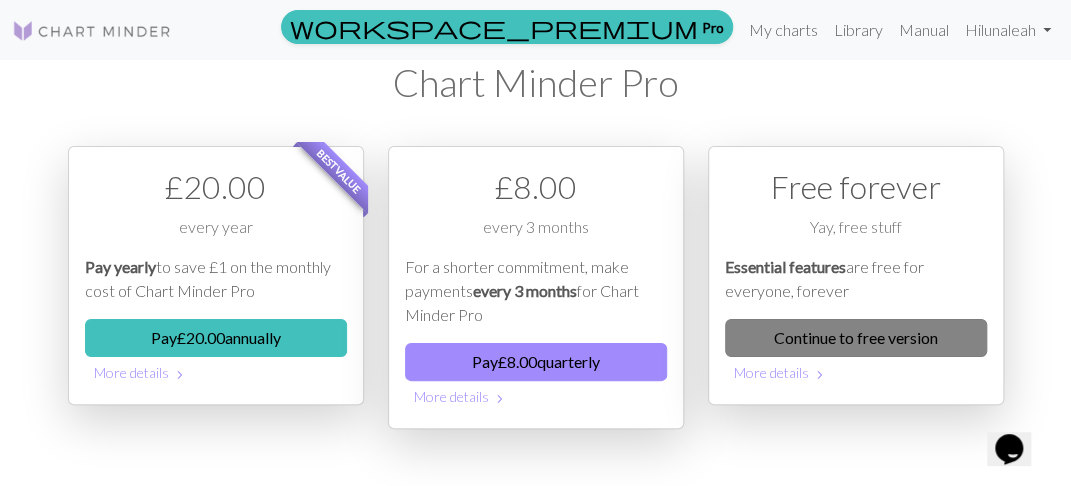 click on "Continue to free version" at bounding box center [856, 338] 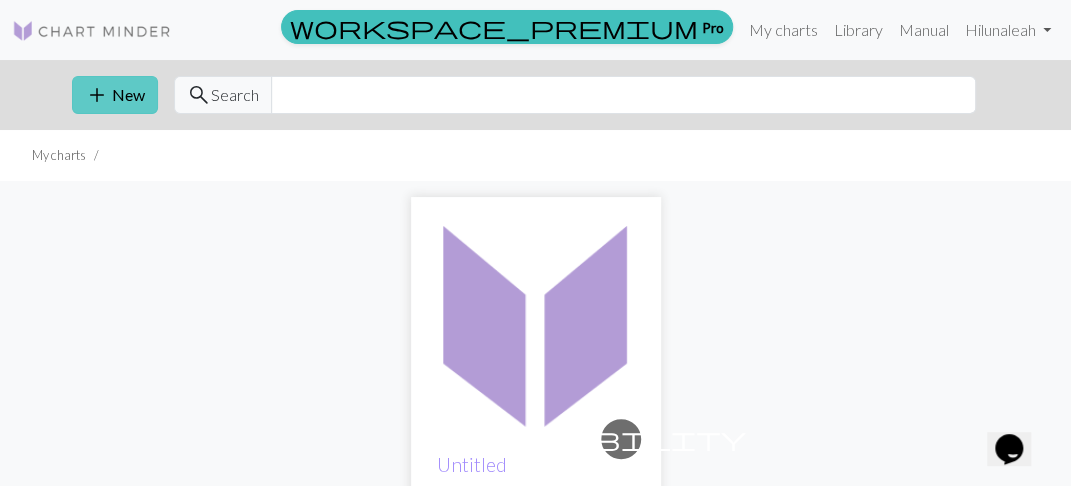 click on "add" at bounding box center (97, 95) 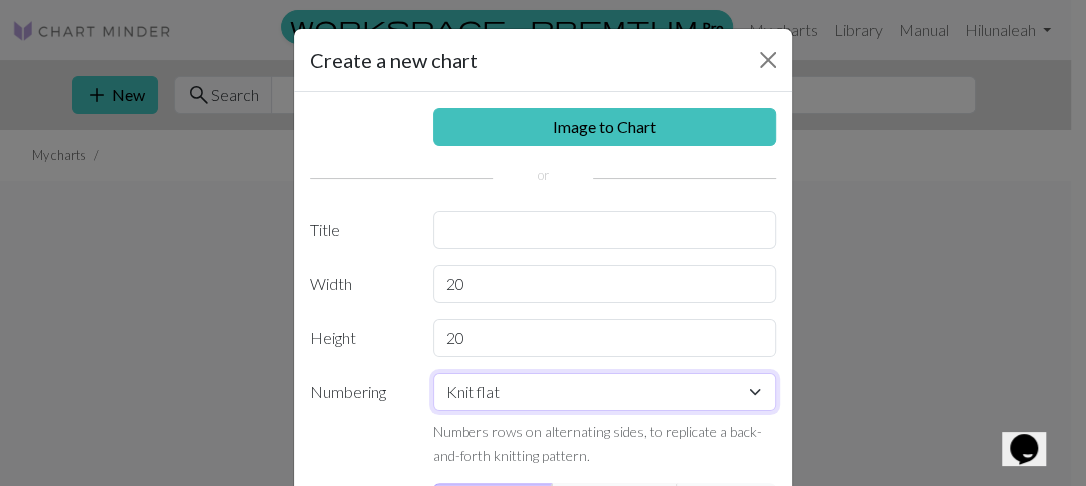 click on "Knit flat Knit in the round Lace knitting Cross stitch" at bounding box center [605, 392] 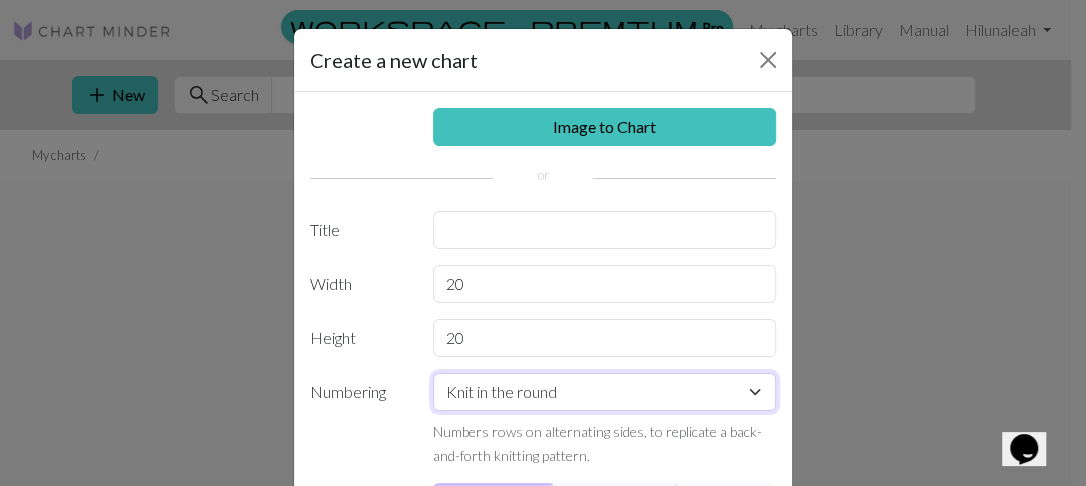click on "Knit flat Knit in the round Lace knitting Cross stitch" at bounding box center [605, 392] 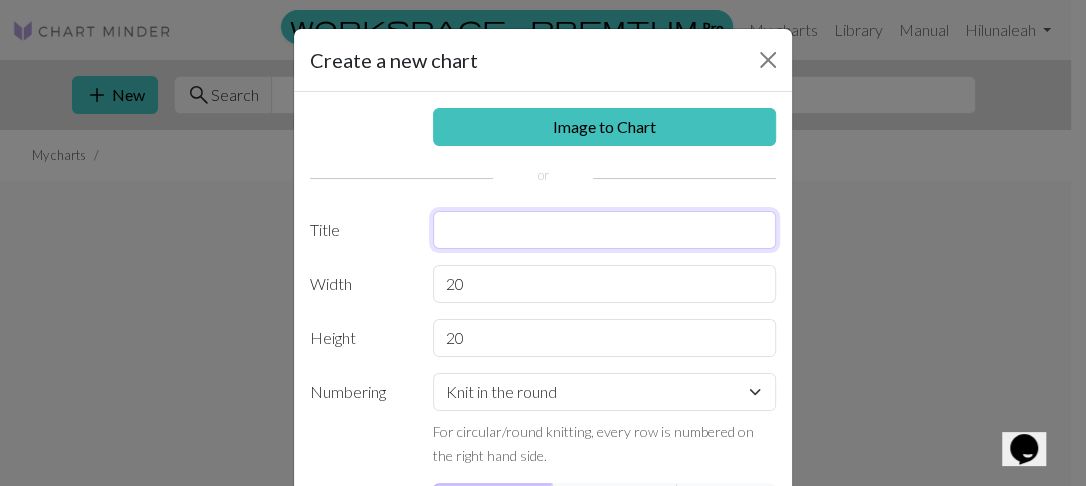click at bounding box center [605, 230] 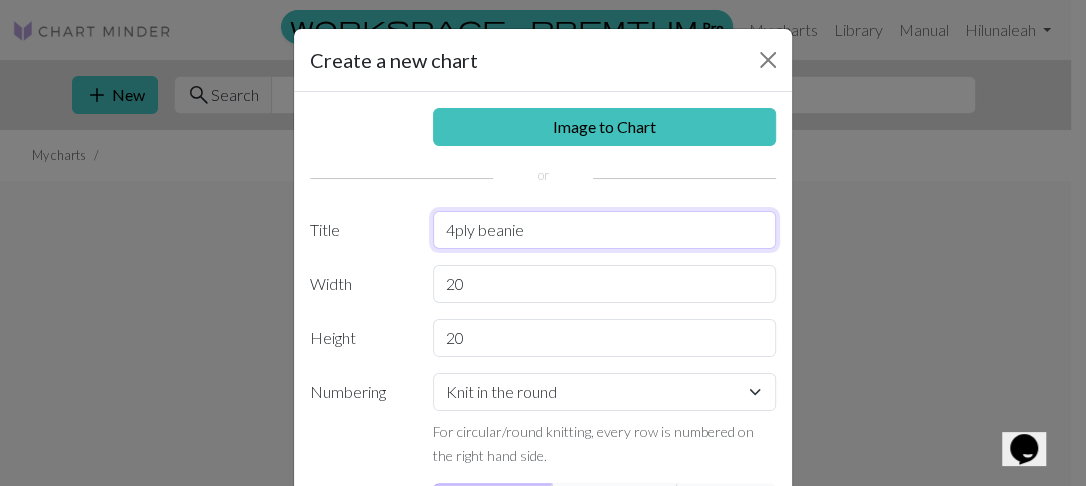 type on "4ply beanie" 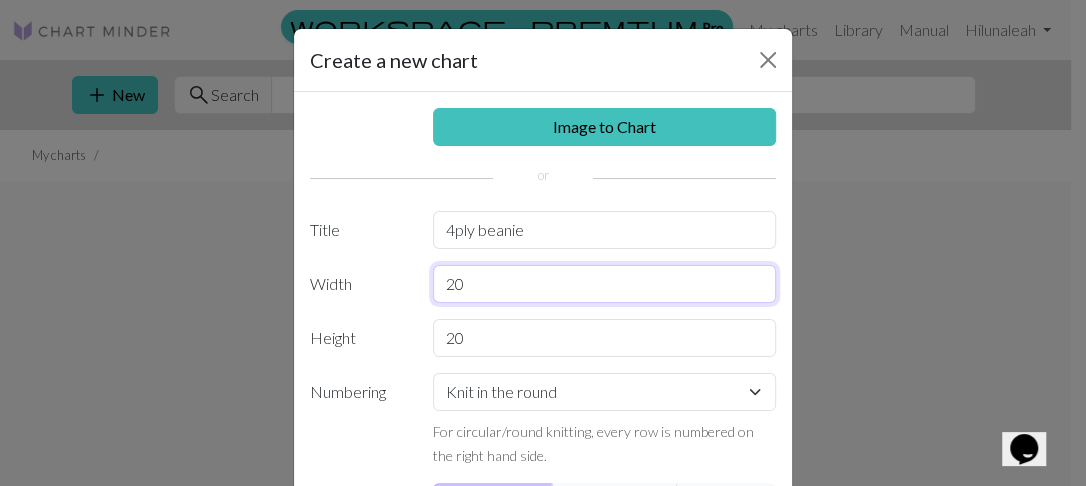 click on "20" at bounding box center (605, 284) 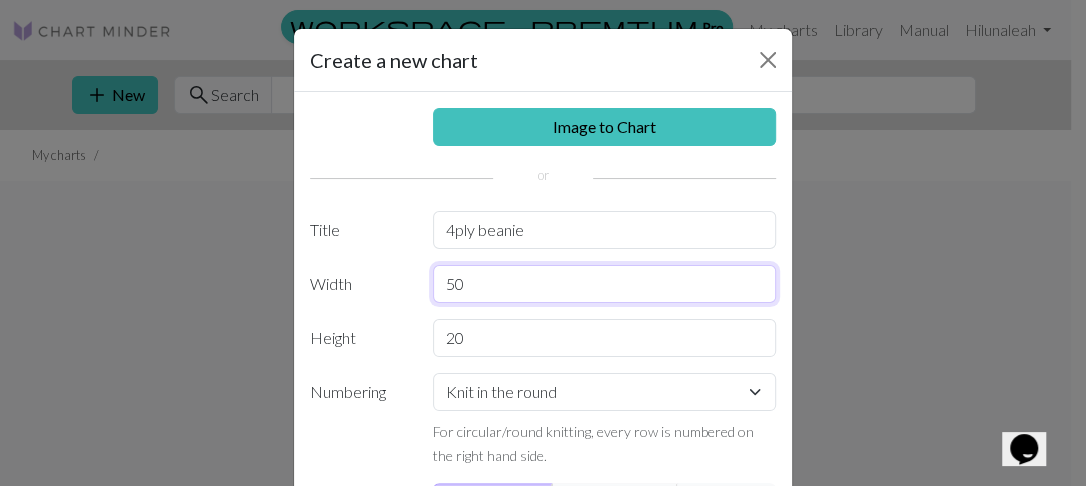 type on "50" 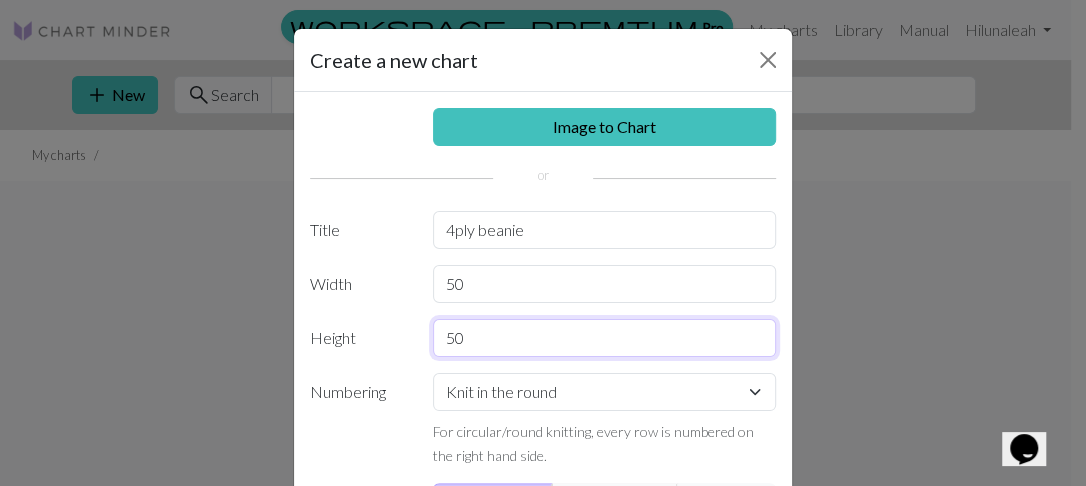 type on "50" 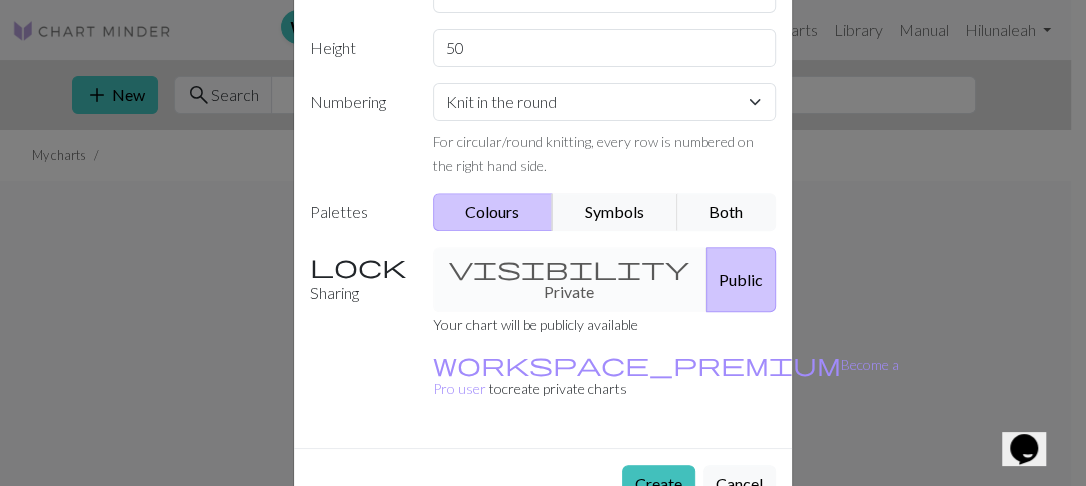 scroll, scrollTop: 302, scrollLeft: 0, axis: vertical 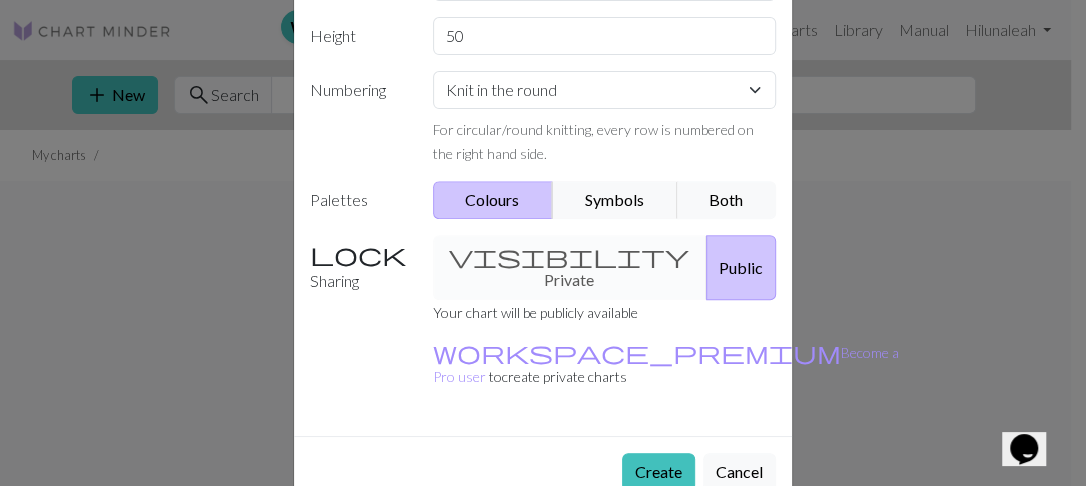 click on "visibility  Private Public" at bounding box center [605, 267] 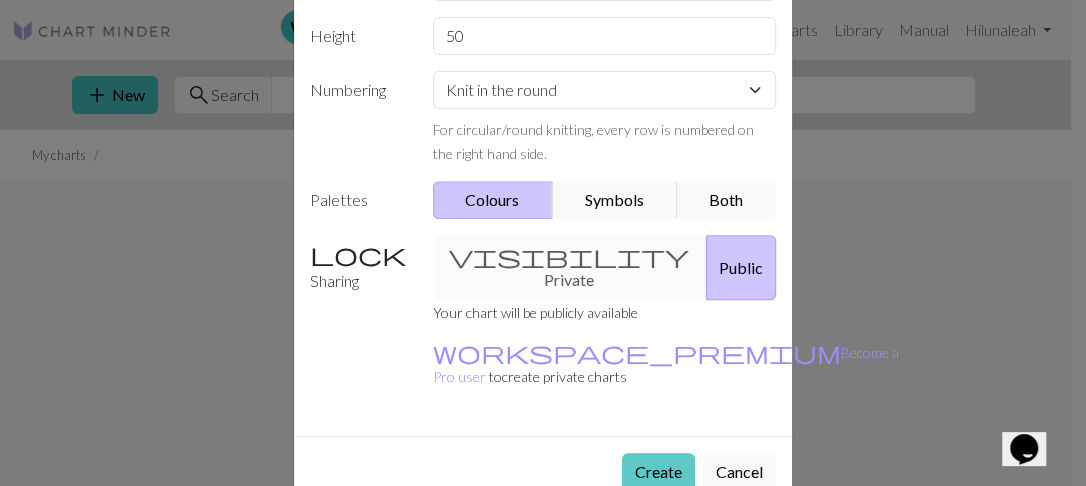 click on "Create" at bounding box center [658, 472] 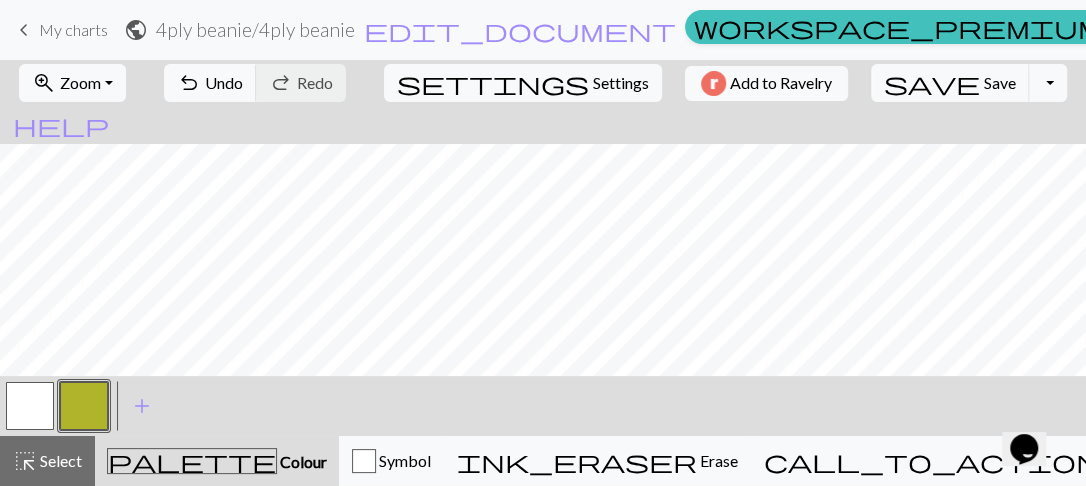 click at bounding box center (84, 406) 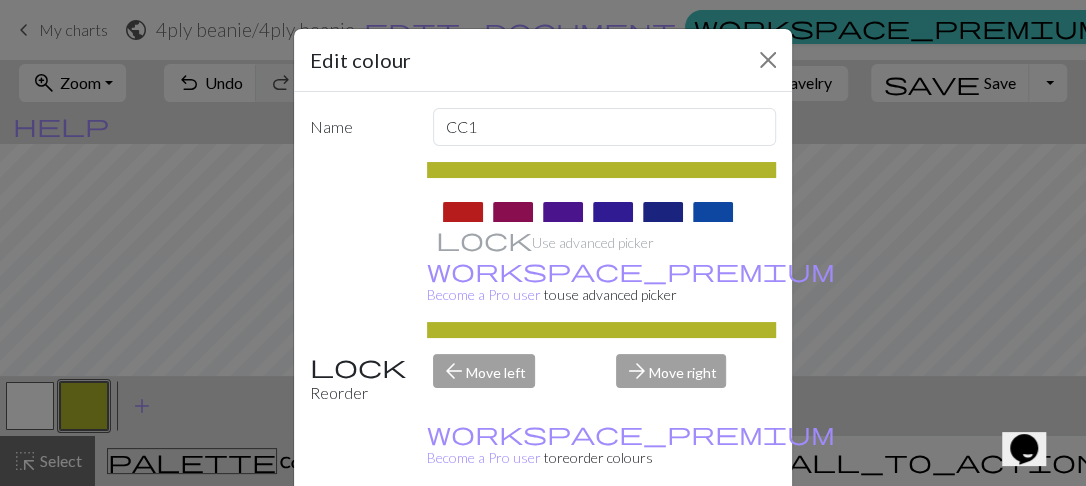click at bounding box center [463, 214] 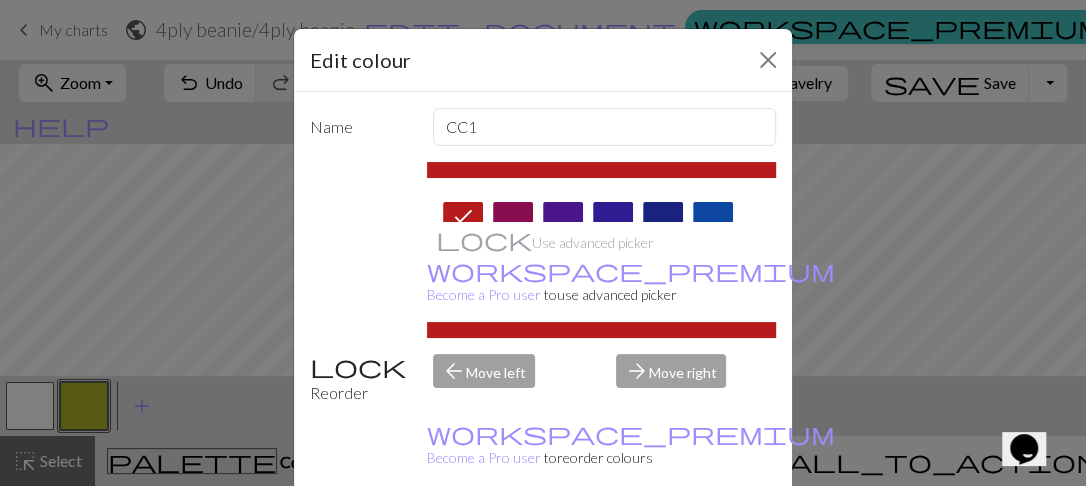 click on "Done" at bounding box center [663, 537] 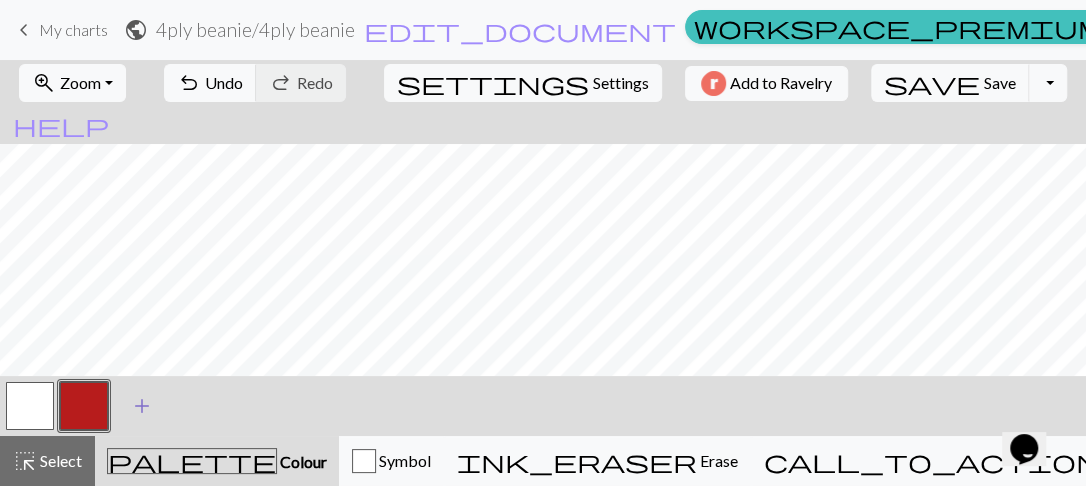 click on "add" at bounding box center (142, 406) 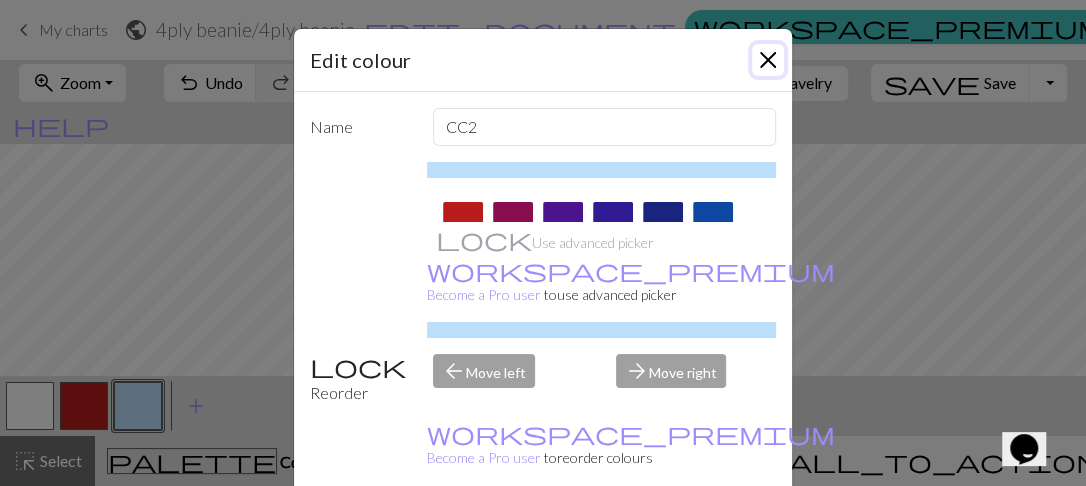 click at bounding box center (768, 60) 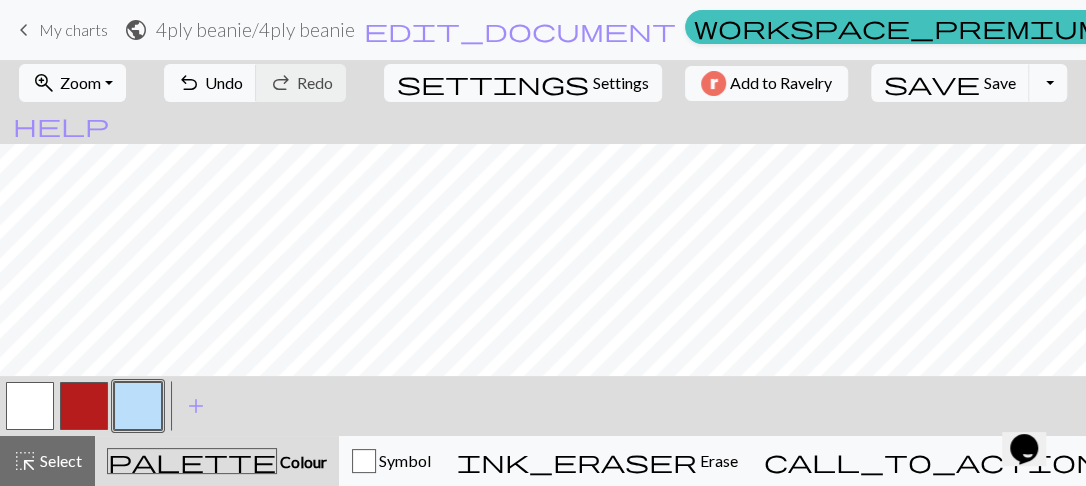 scroll, scrollTop: 834, scrollLeft: 0, axis: vertical 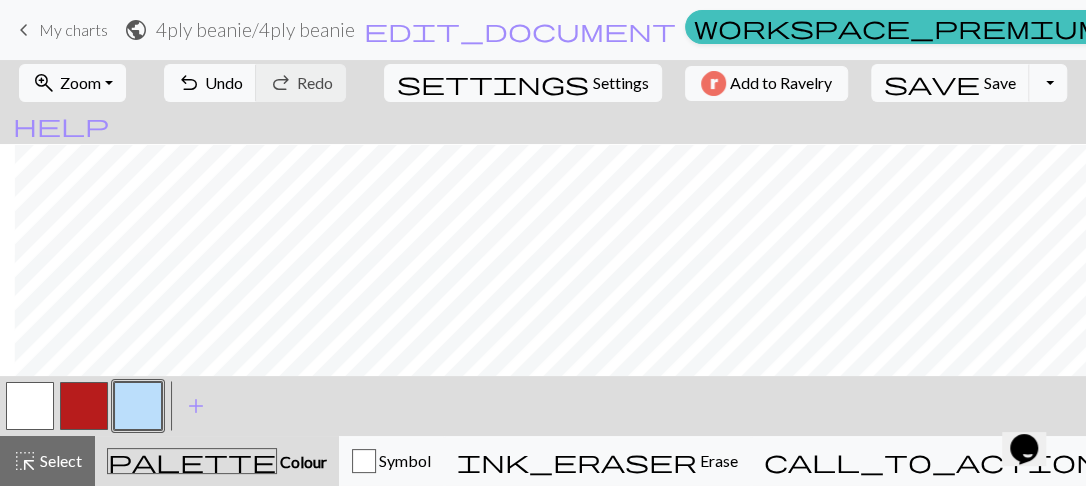 click at bounding box center [138, 406] 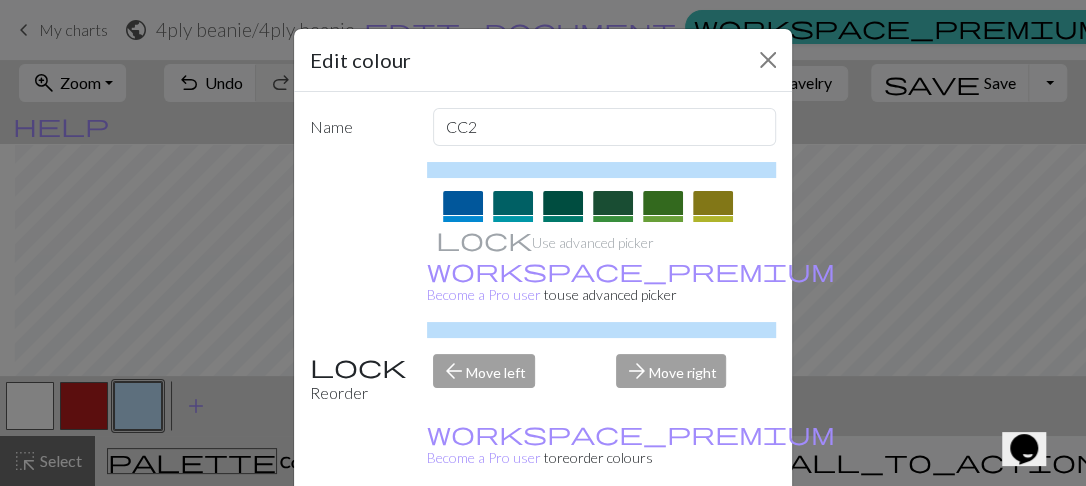 scroll, scrollTop: 160, scrollLeft: 0, axis: vertical 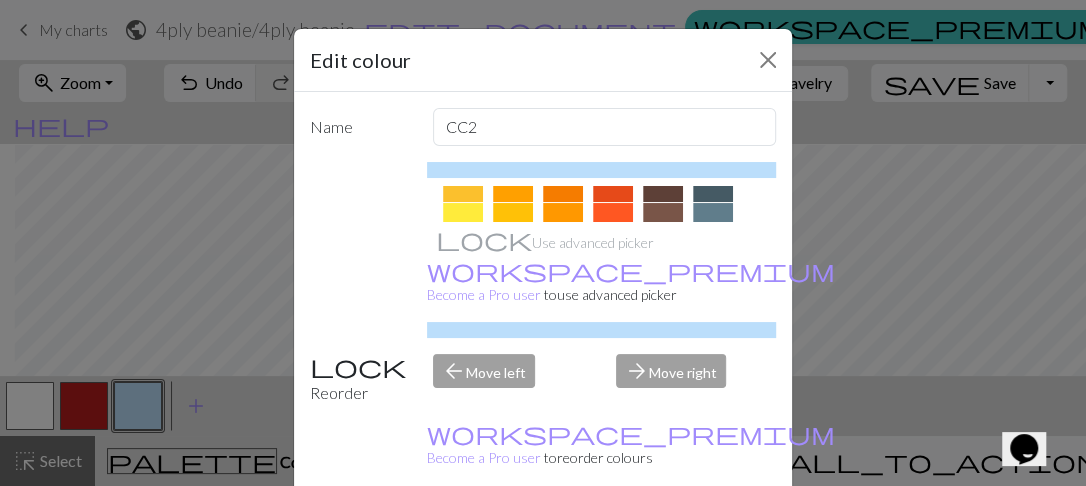 click at bounding box center (663, 215) 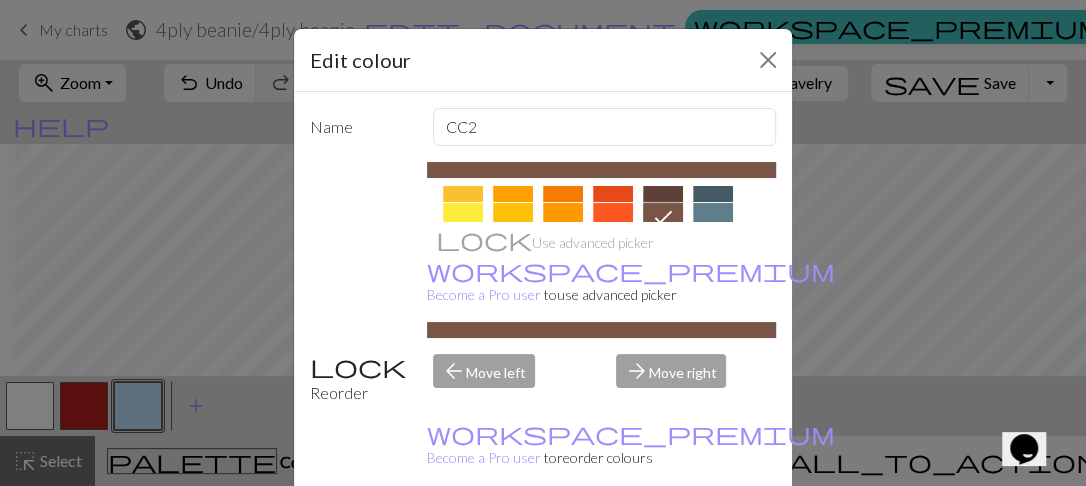 click on "Done" at bounding box center (663, 537) 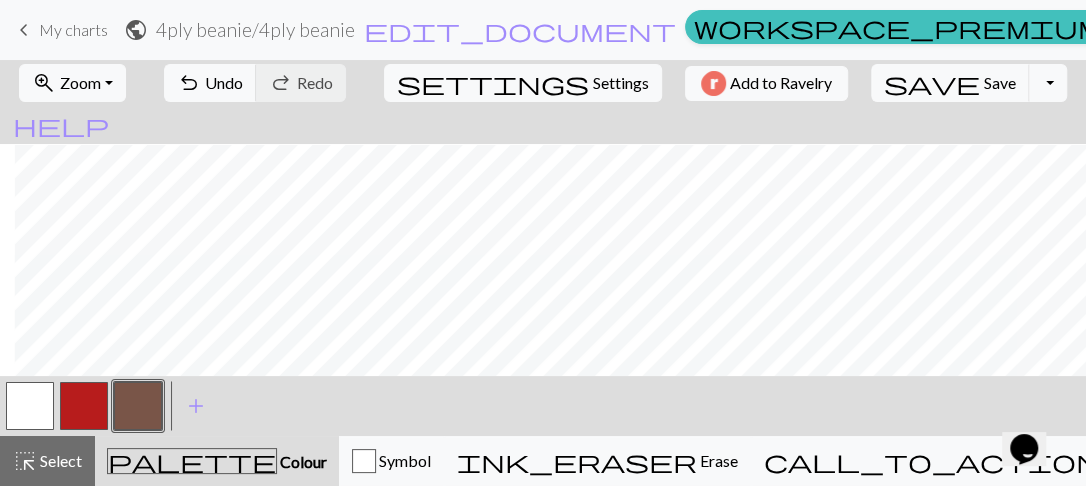 click at bounding box center (84, 406) 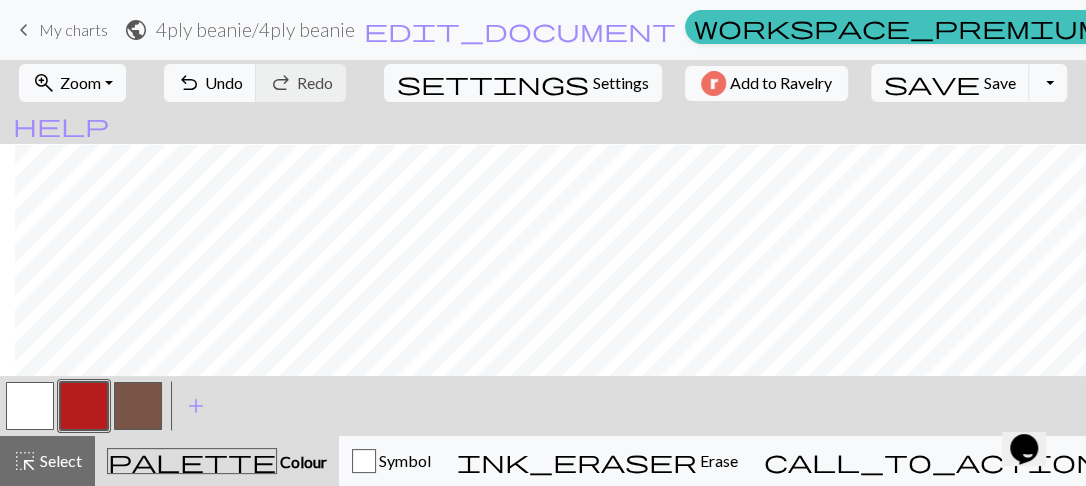 click at bounding box center [84, 406] 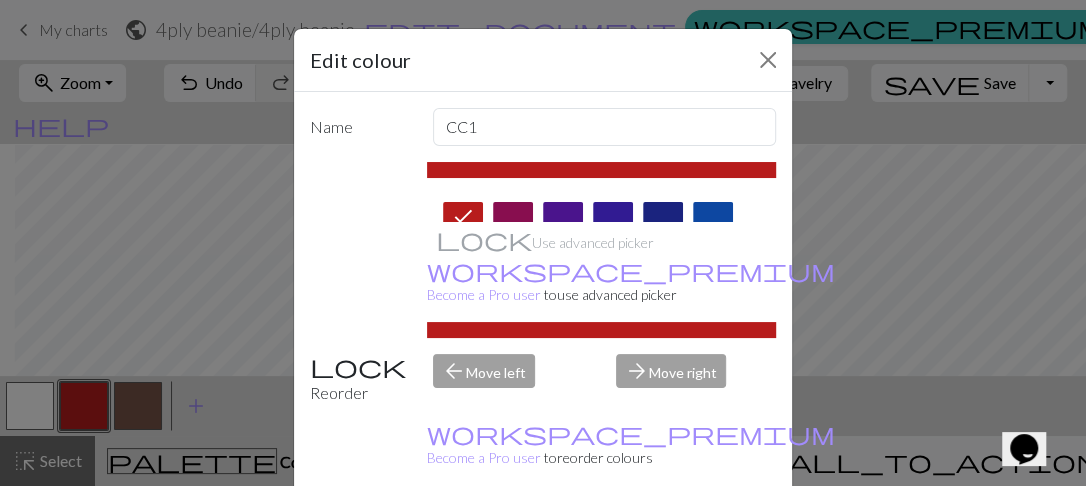 click on "Done" at bounding box center [663, 537] 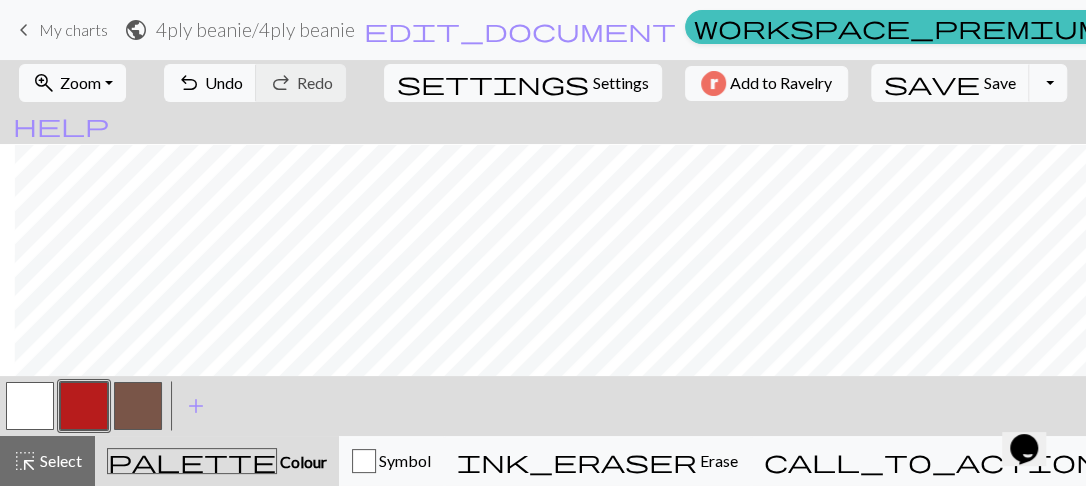 click at bounding box center [30, 406] 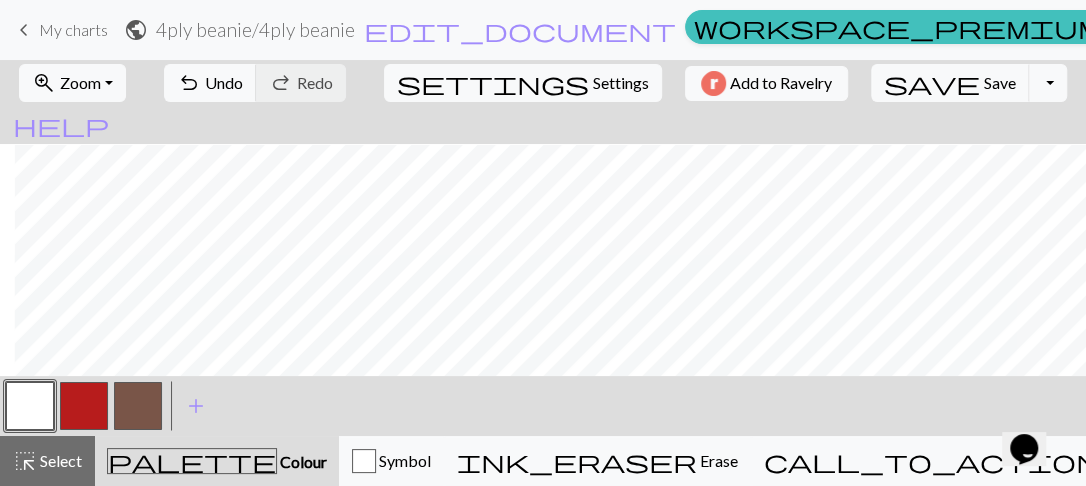 click at bounding box center (30, 406) 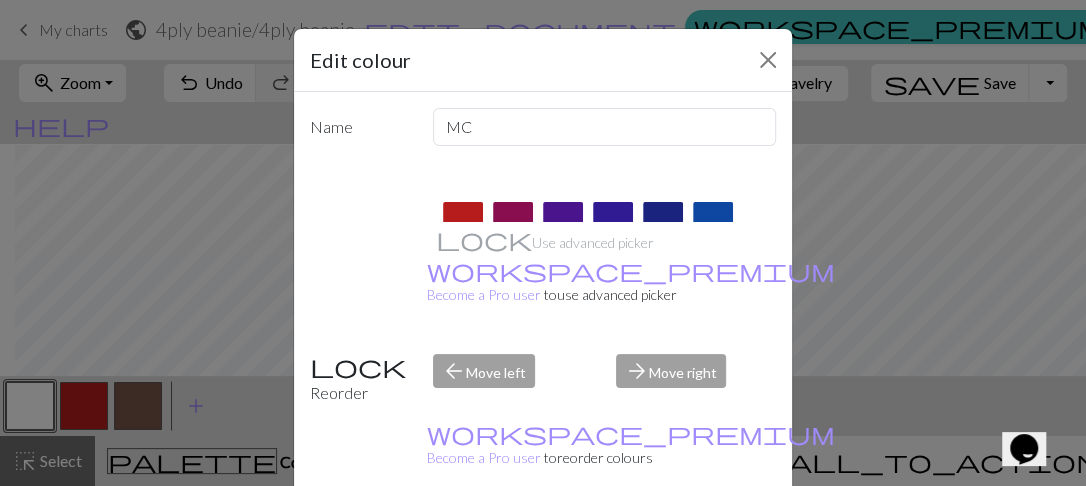 click on "Done" at bounding box center (663, 537) 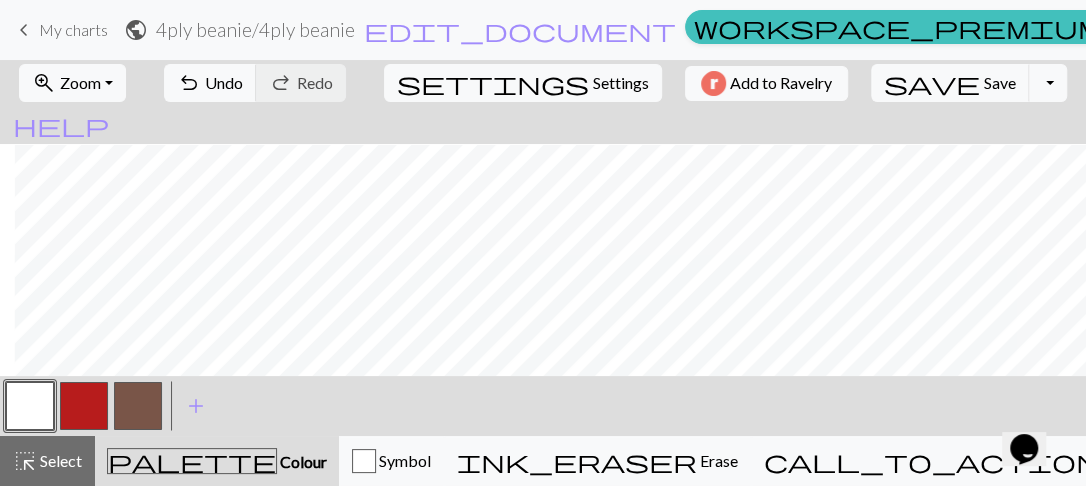 click at bounding box center (138, 406) 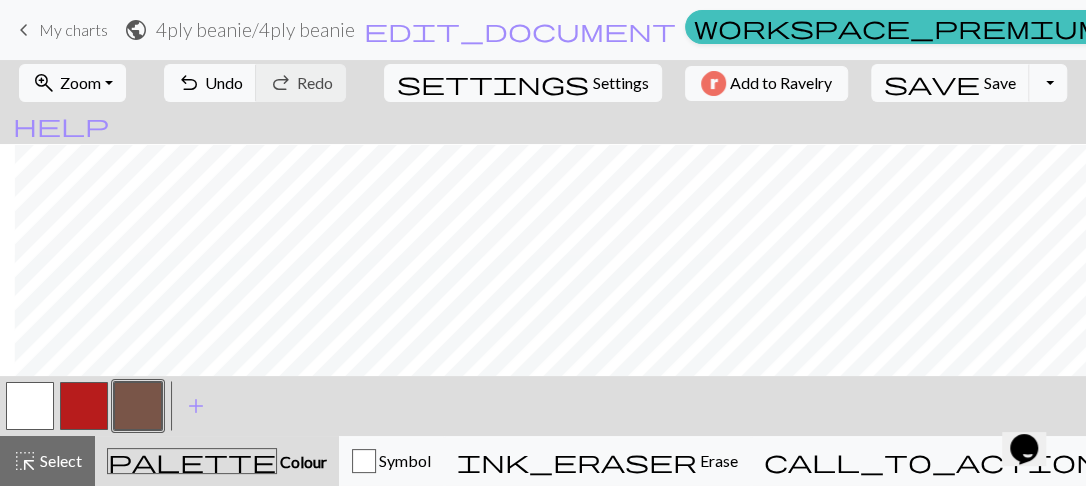 click at bounding box center (84, 406) 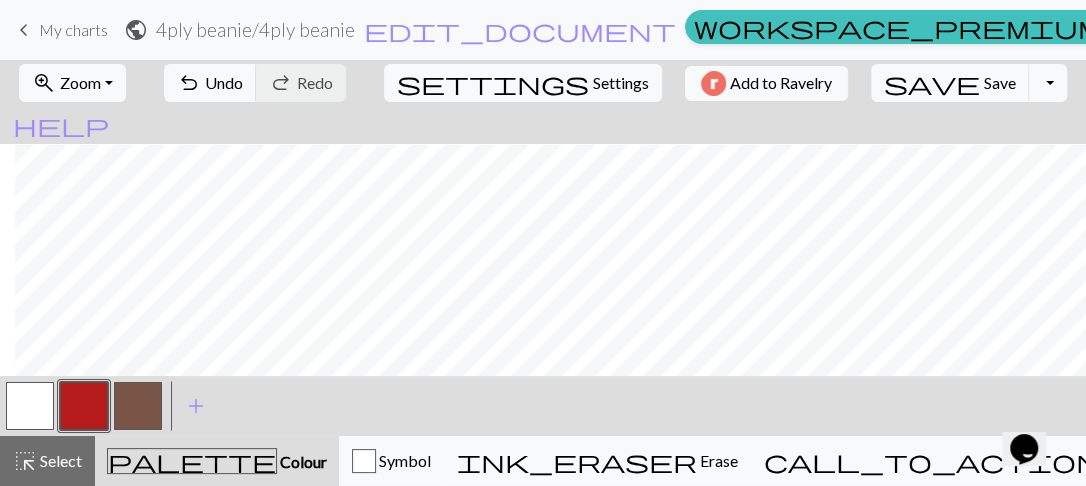 click at bounding box center [84, 406] 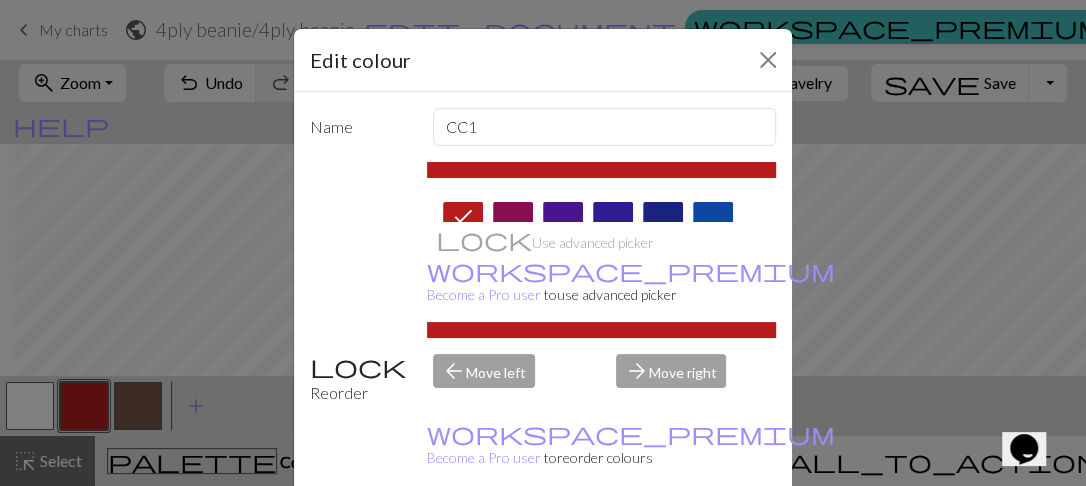 click on "Done" at bounding box center [663, 537] 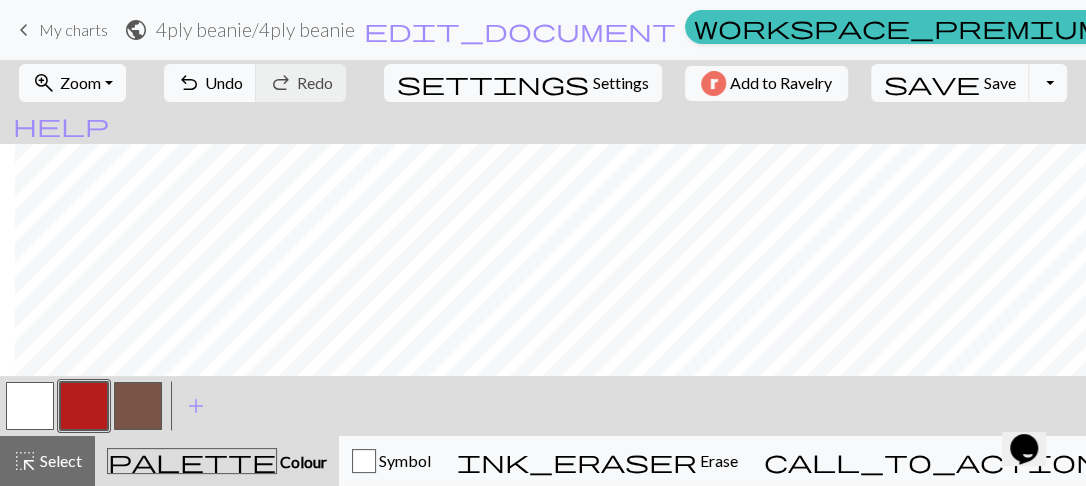 scroll, scrollTop: 753, scrollLeft: 365, axis: both 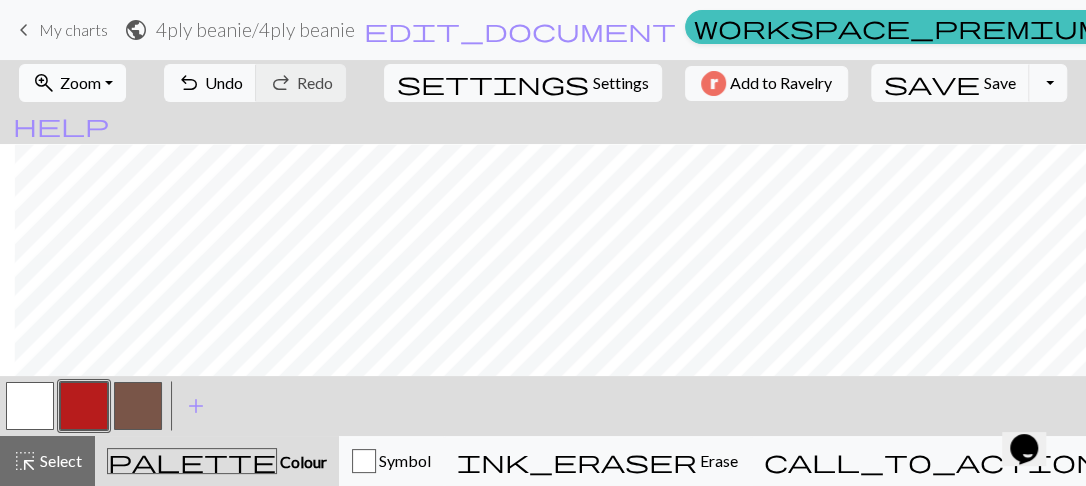 click on "zoom_in Zoom Zoom" at bounding box center [72, 83] 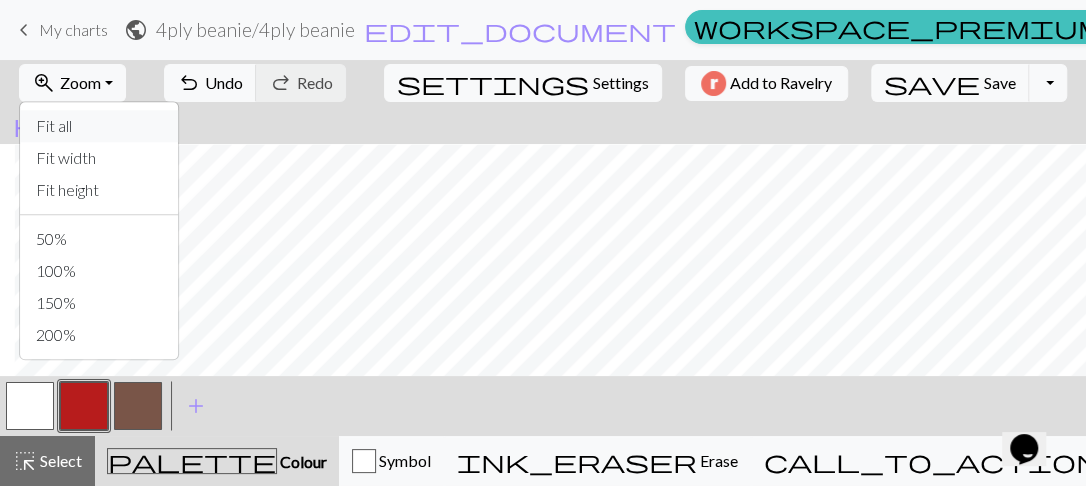 click on "Fit all" at bounding box center [99, 126] 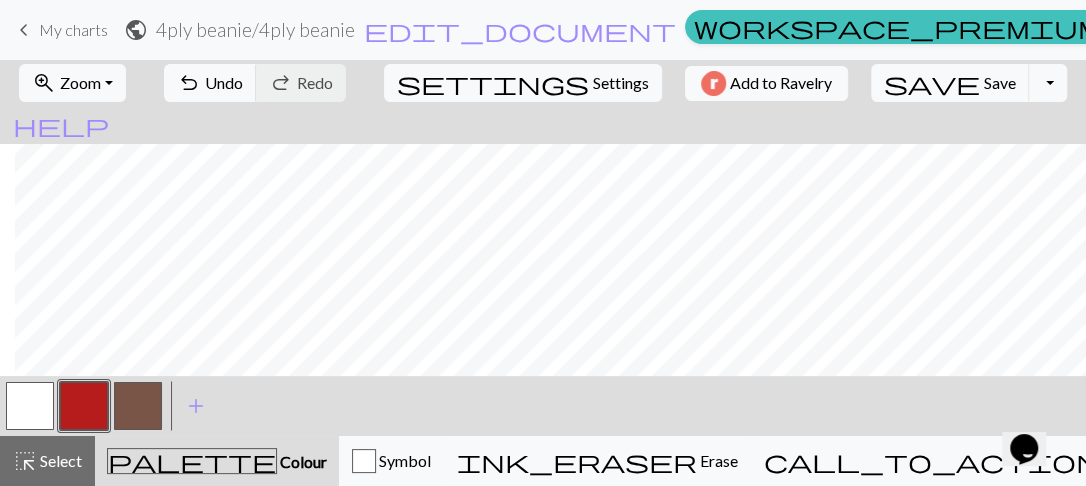 scroll, scrollTop: 315, scrollLeft: 15, axis: both 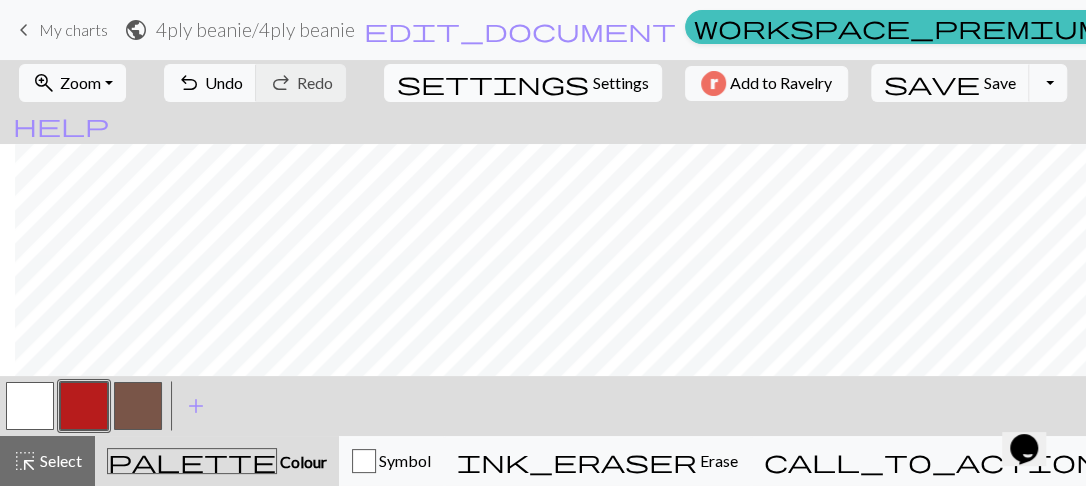 click on "settings  Settings" at bounding box center (523, 83) 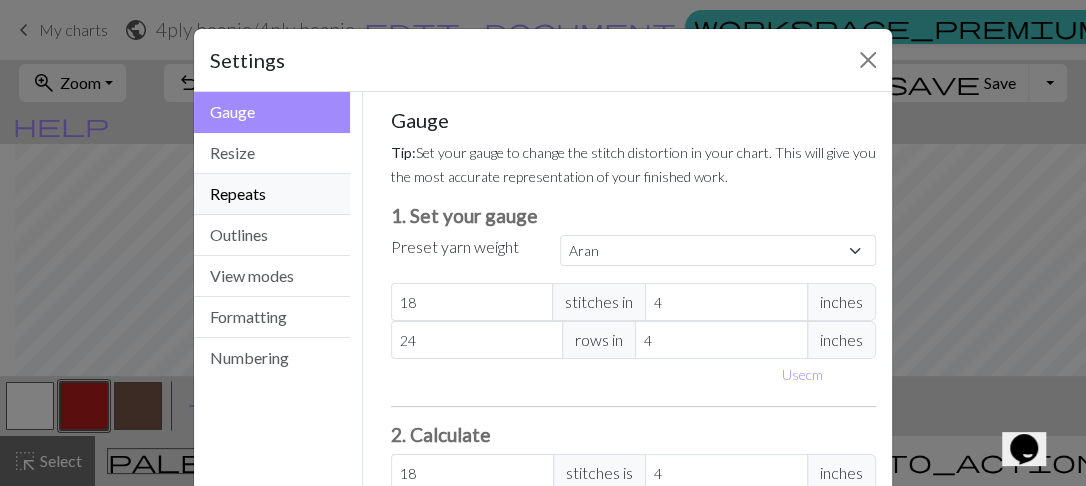 click on "Repeats" at bounding box center [272, 194] 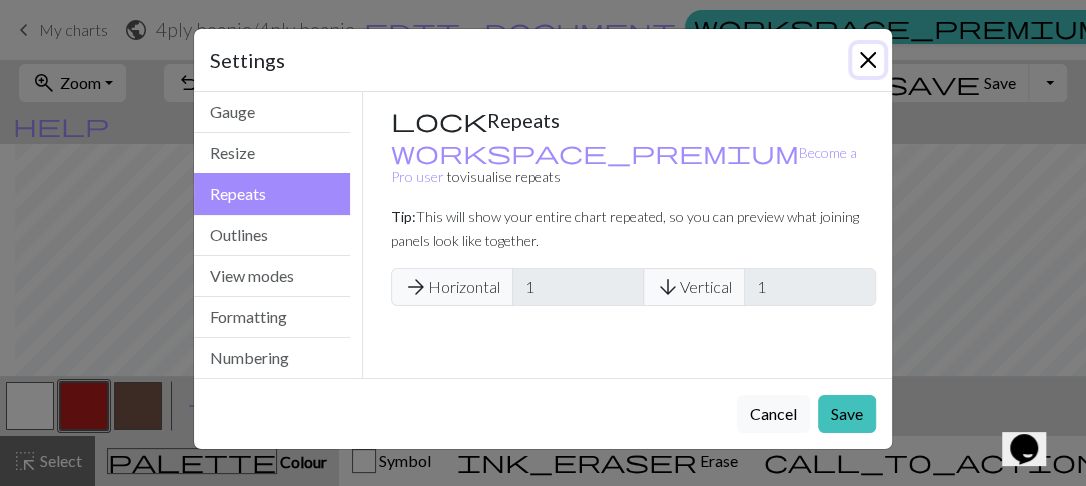 click at bounding box center (868, 60) 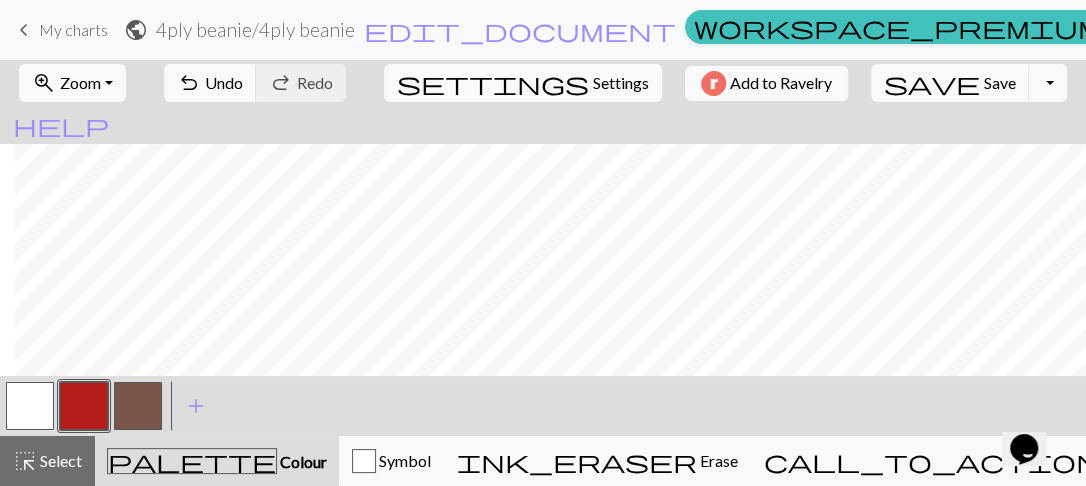 click at bounding box center [30, 406] 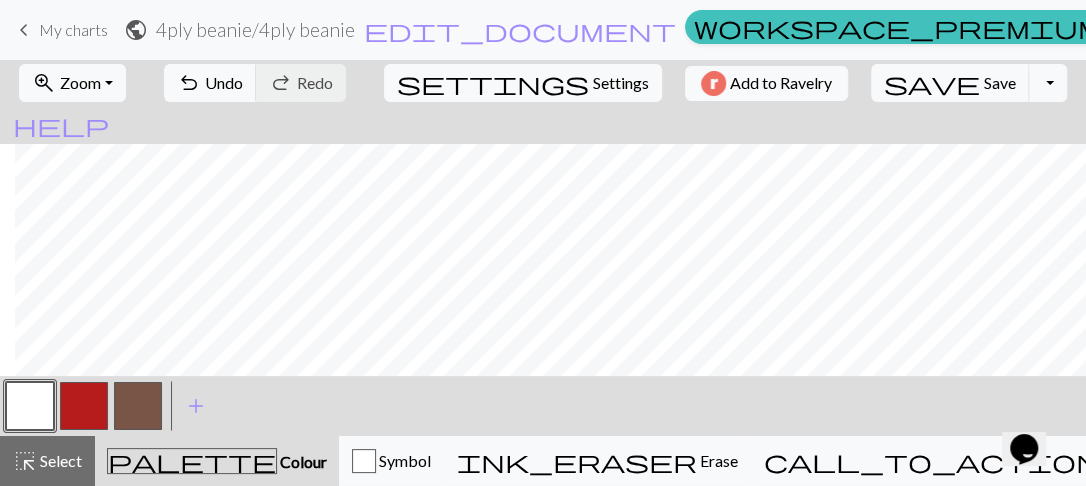 click at bounding box center (30, 406) 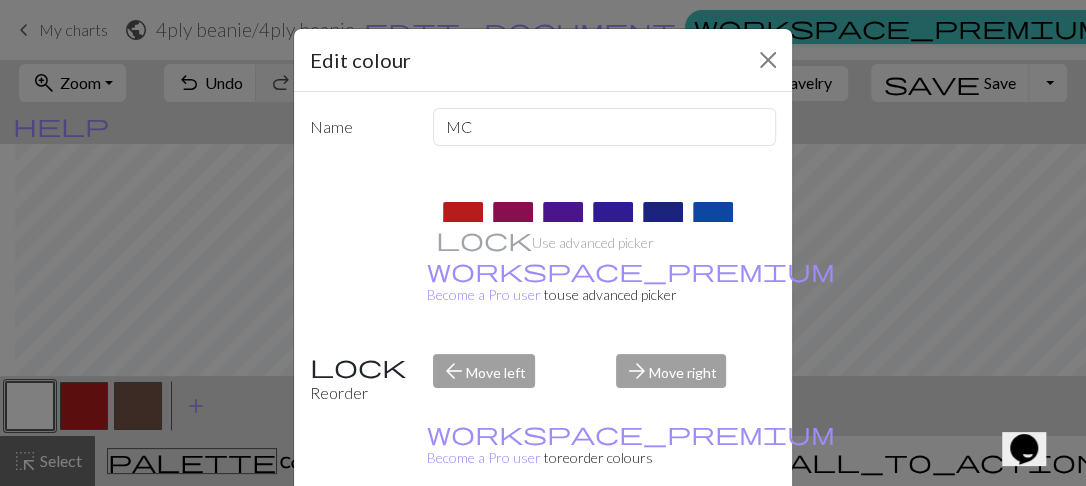click on "Done" at bounding box center [663, 537] 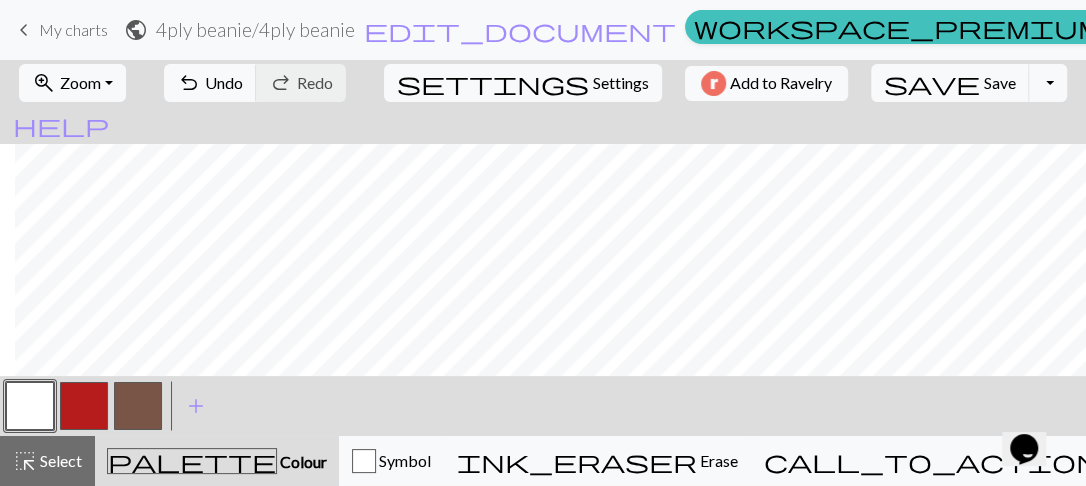 click at bounding box center (138, 406) 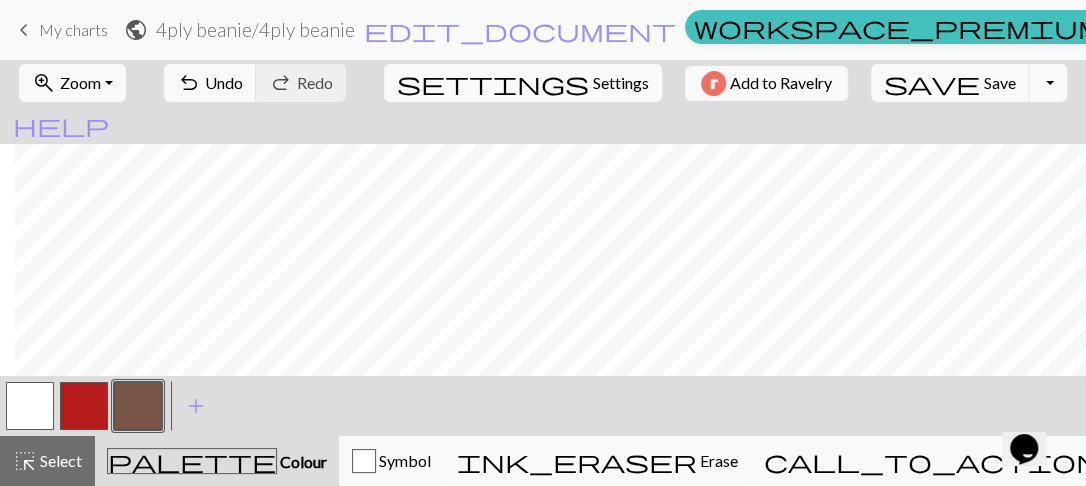click at bounding box center (138, 406) 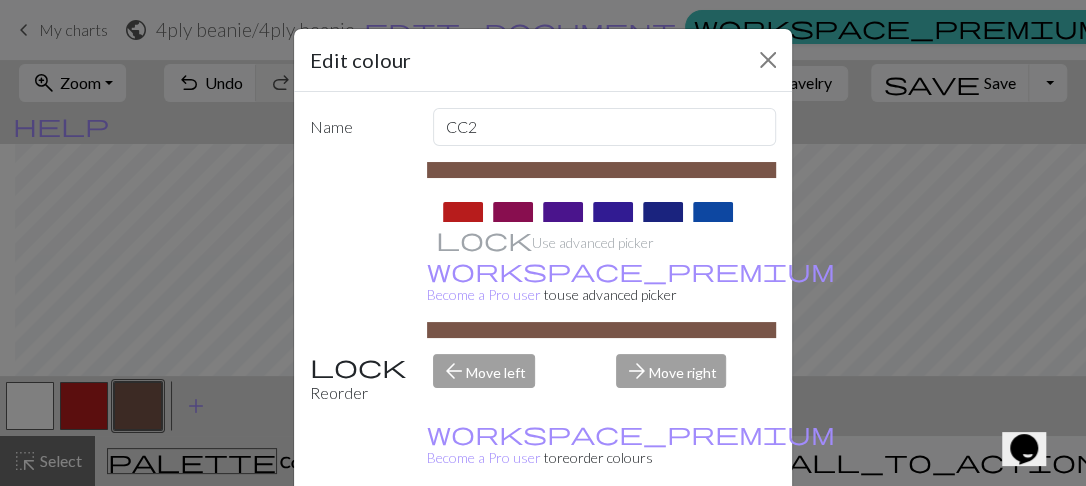 click on "Done" at bounding box center (663, 537) 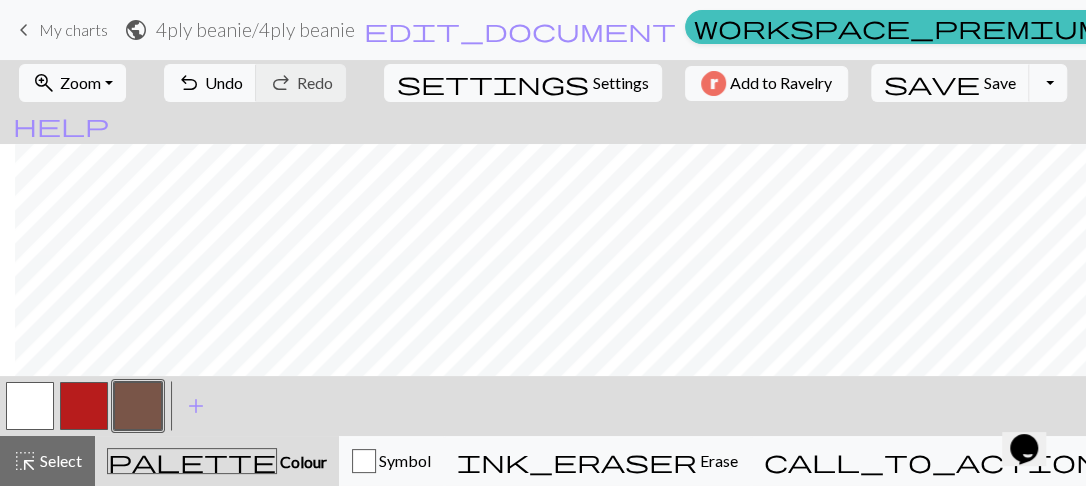 click at bounding box center (84, 406) 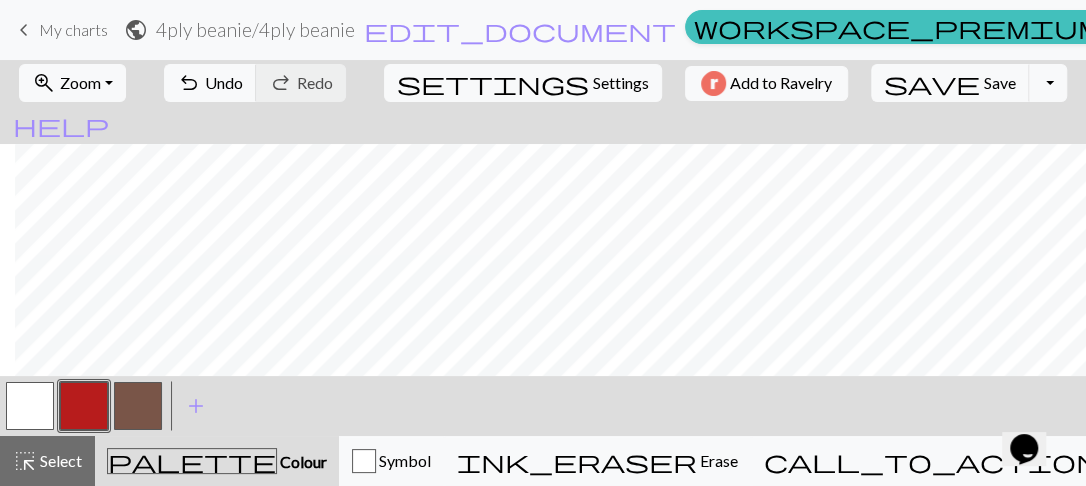 click at bounding box center [84, 406] 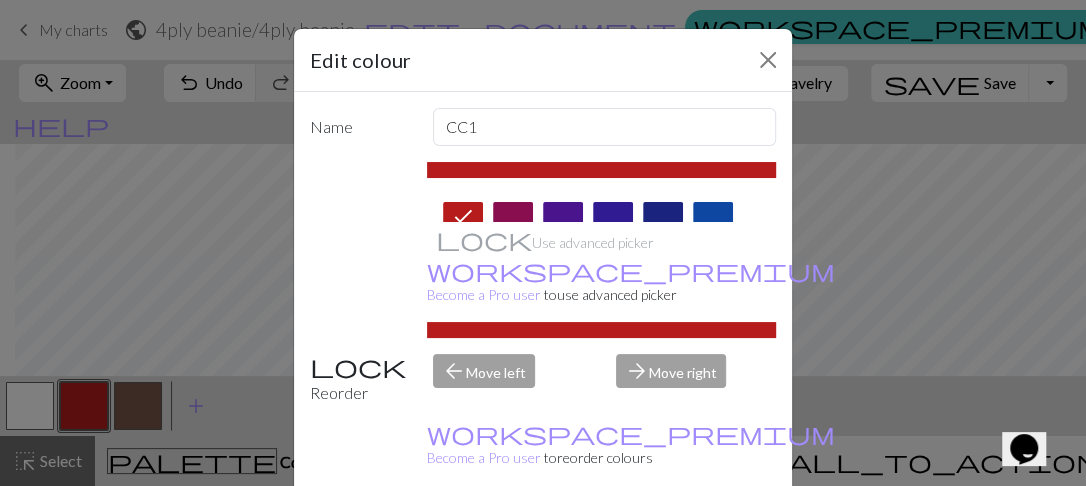 click on "Done" at bounding box center [663, 537] 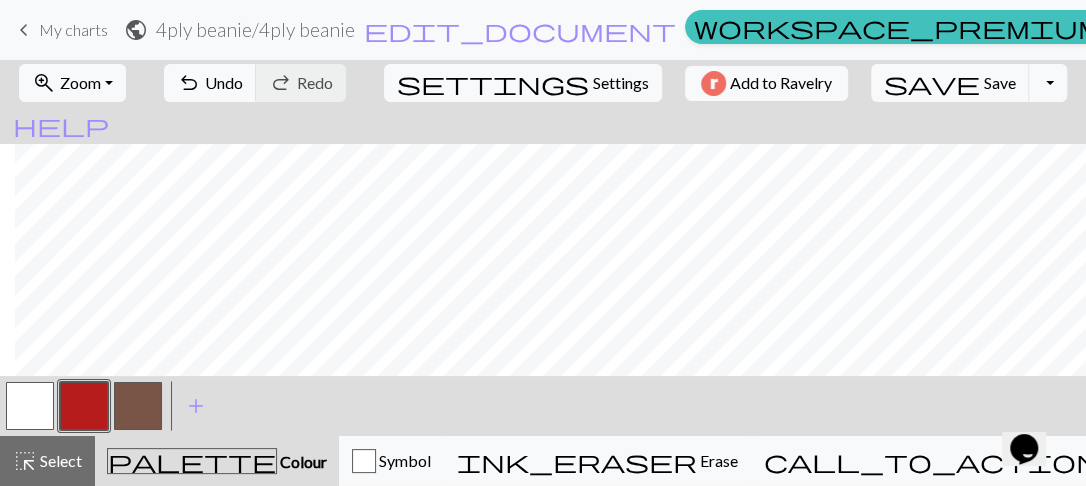 click at bounding box center (30, 406) 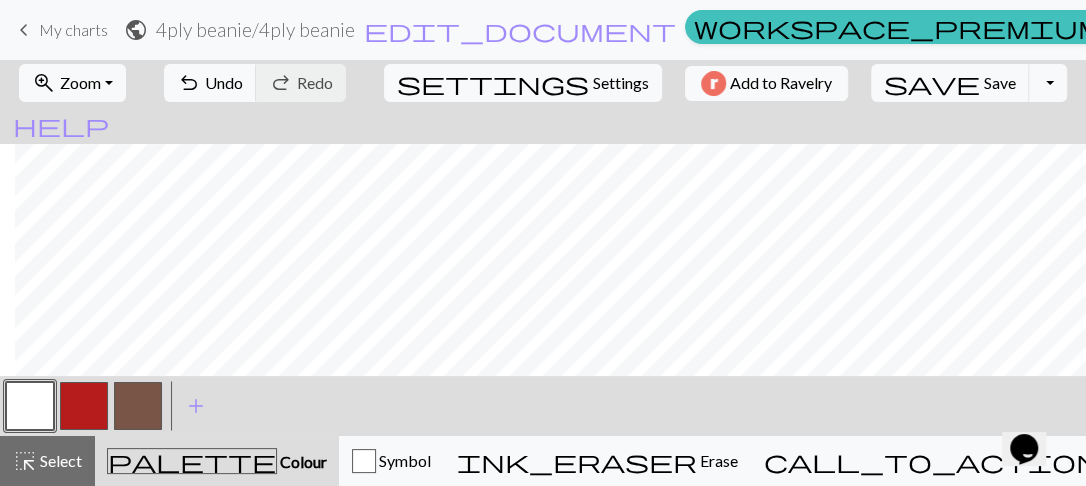 click at bounding box center [30, 406] 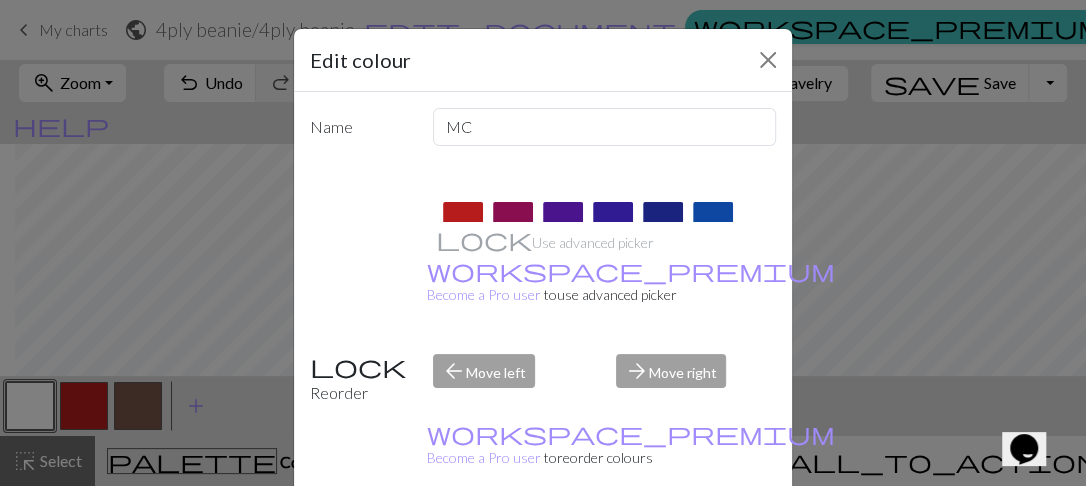 click on "Done" at bounding box center [663, 537] 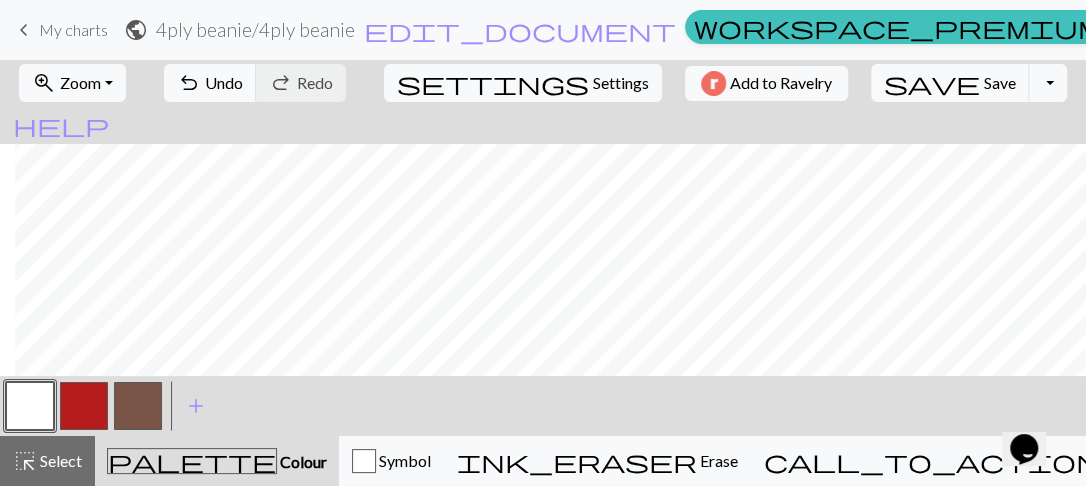 scroll, scrollTop: 256, scrollLeft: 15, axis: both 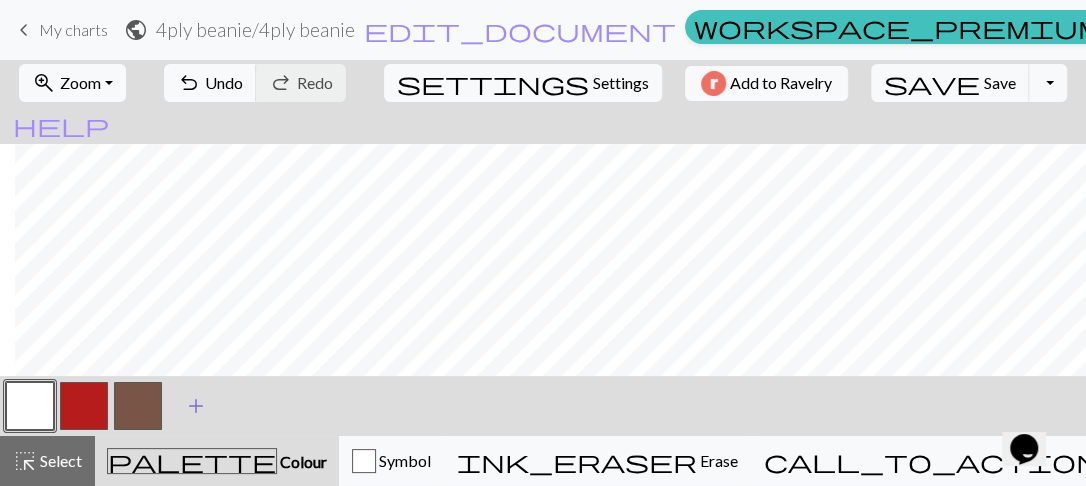 click on "add" at bounding box center (196, 406) 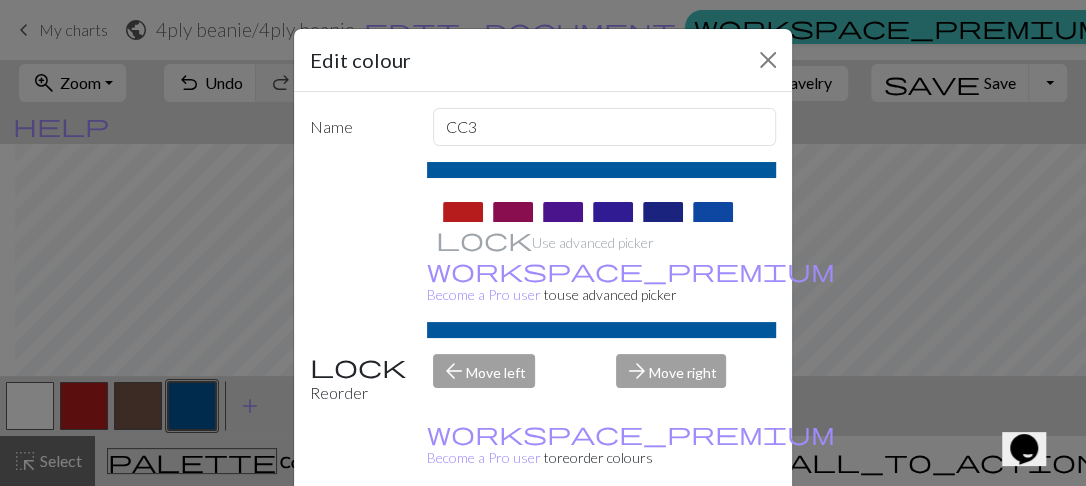 click on "Done" at bounding box center [663, 537] 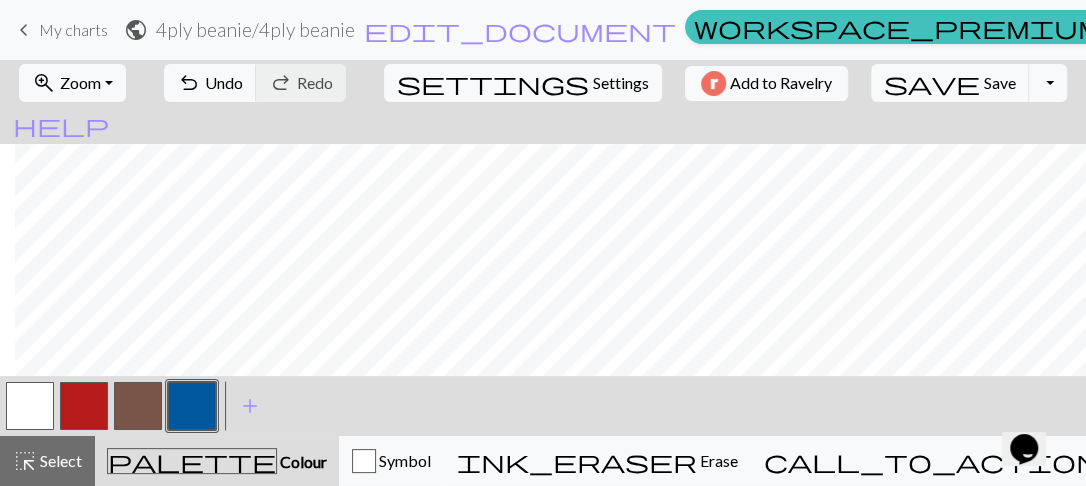 click at bounding box center (30, 406) 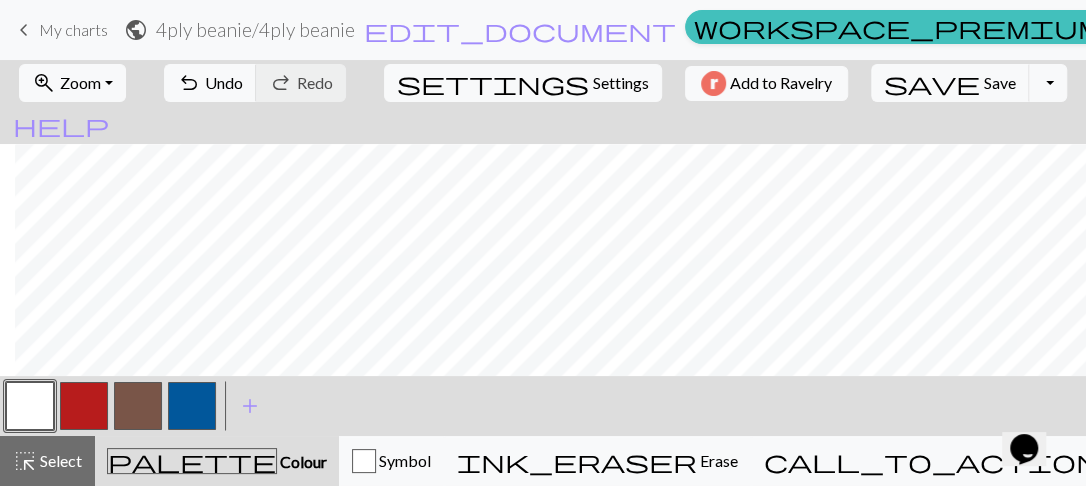 drag, startPoint x: 42, startPoint y: 392, endPoint x: 22, endPoint y: 404, distance: 23.323807 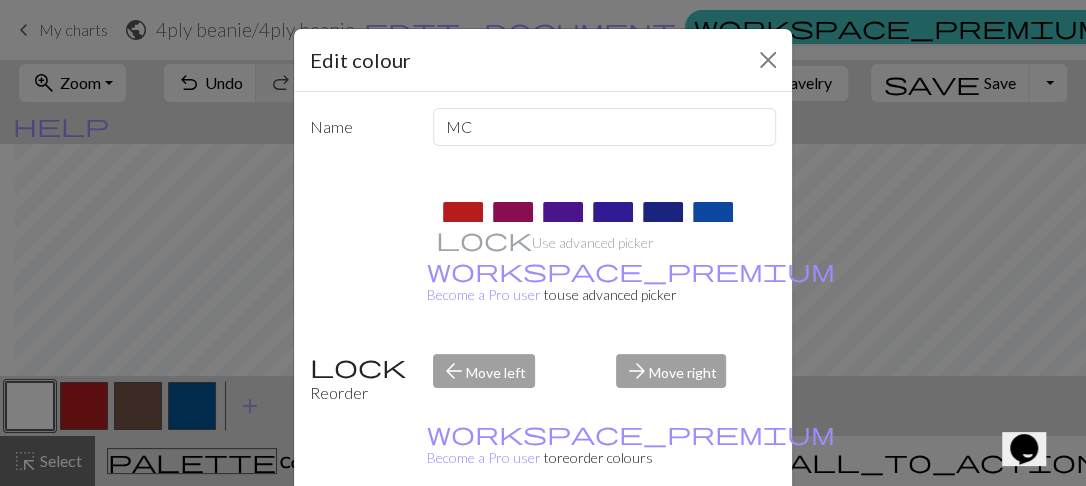 click on "Done" at bounding box center [663, 537] 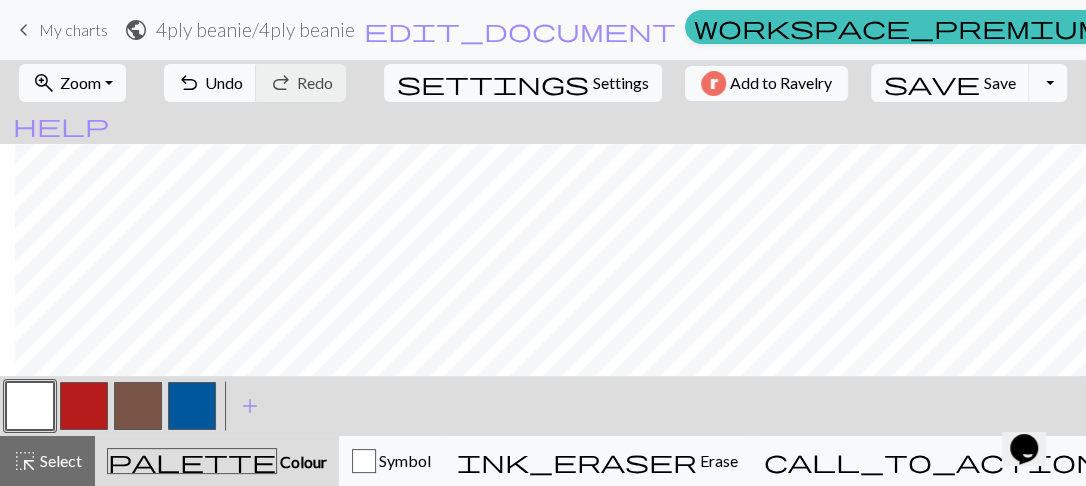 click at bounding box center (138, 406) 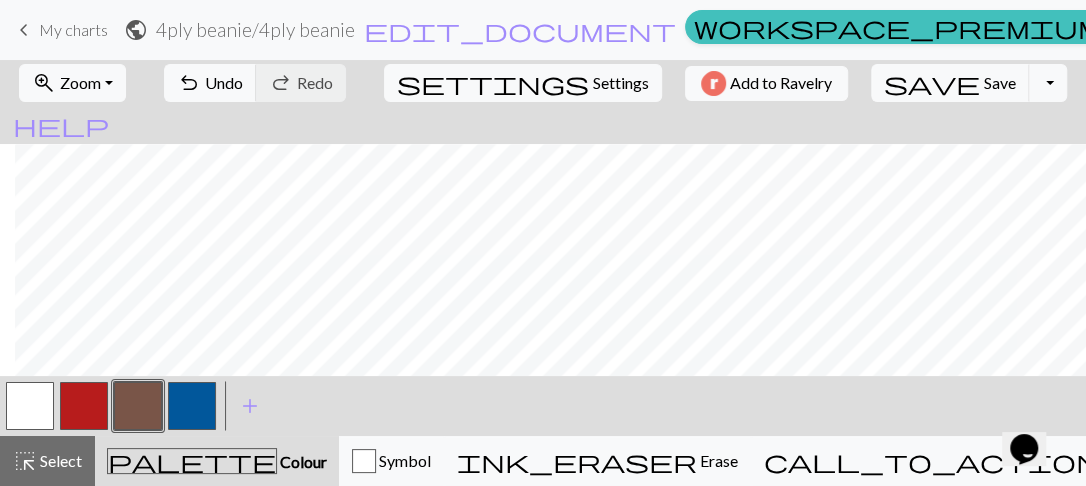 click at bounding box center (30, 406) 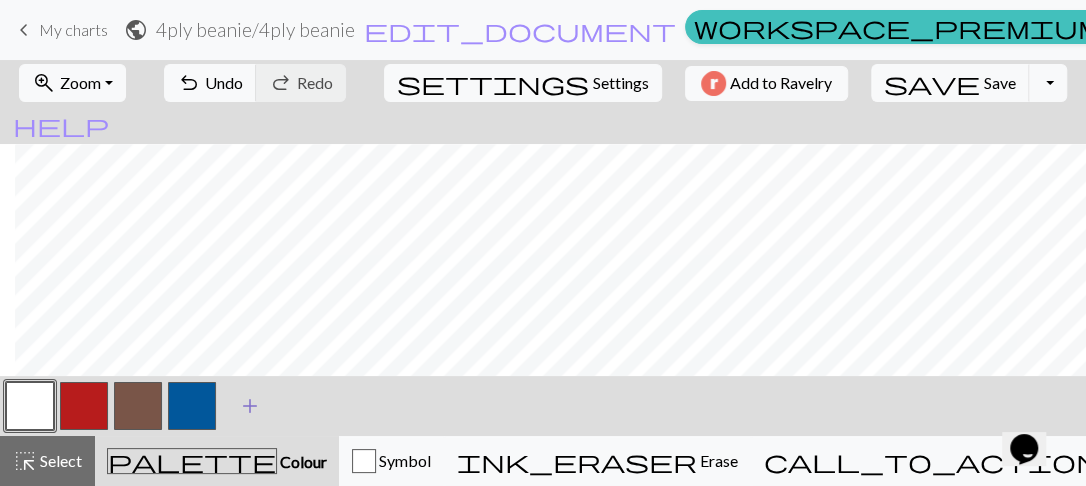 click on "add" at bounding box center (250, 406) 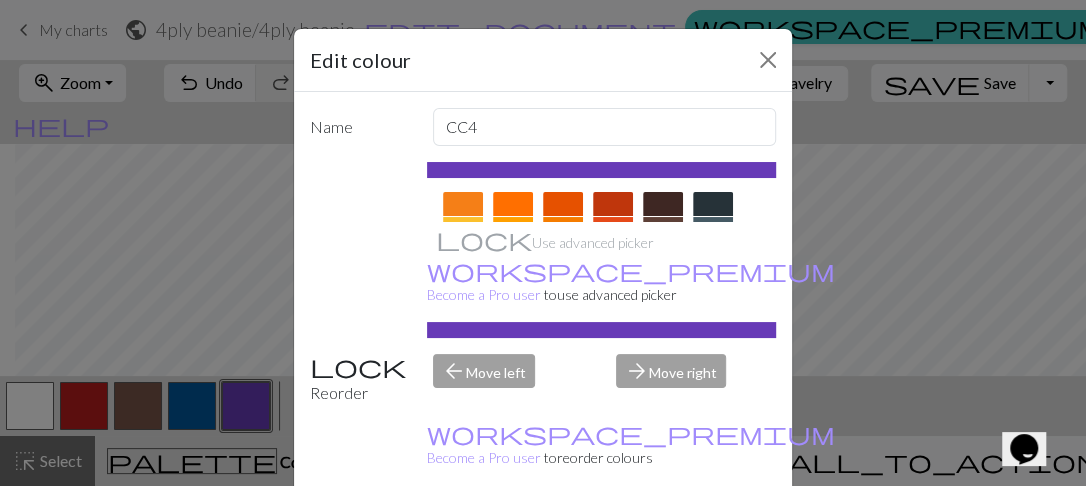 scroll, scrollTop: 319, scrollLeft: 0, axis: vertical 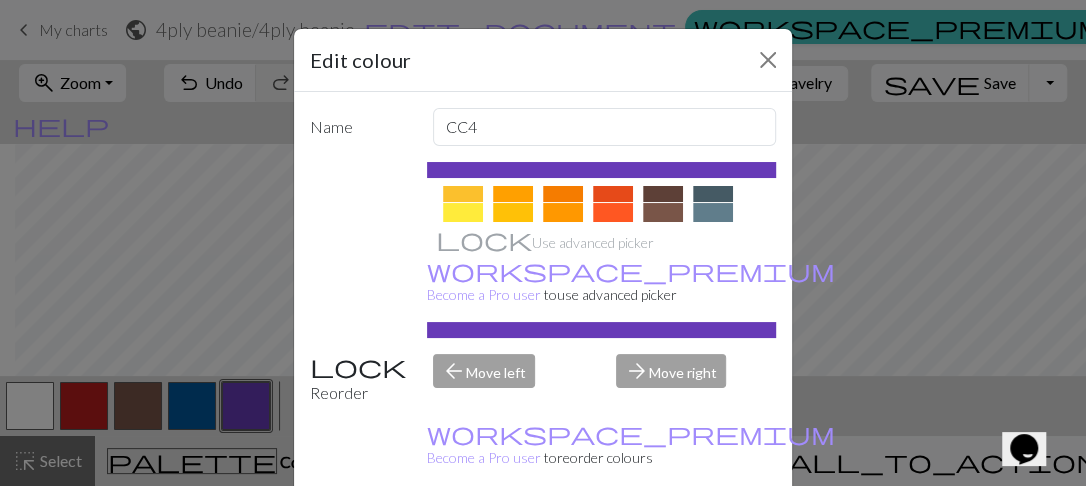 click at bounding box center (463, 215) 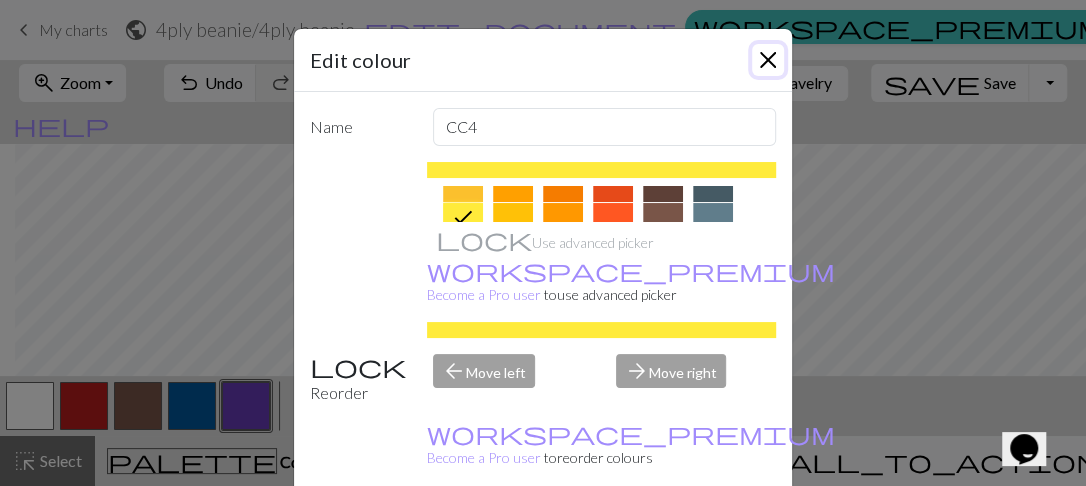 click at bounding box center [768, 60] 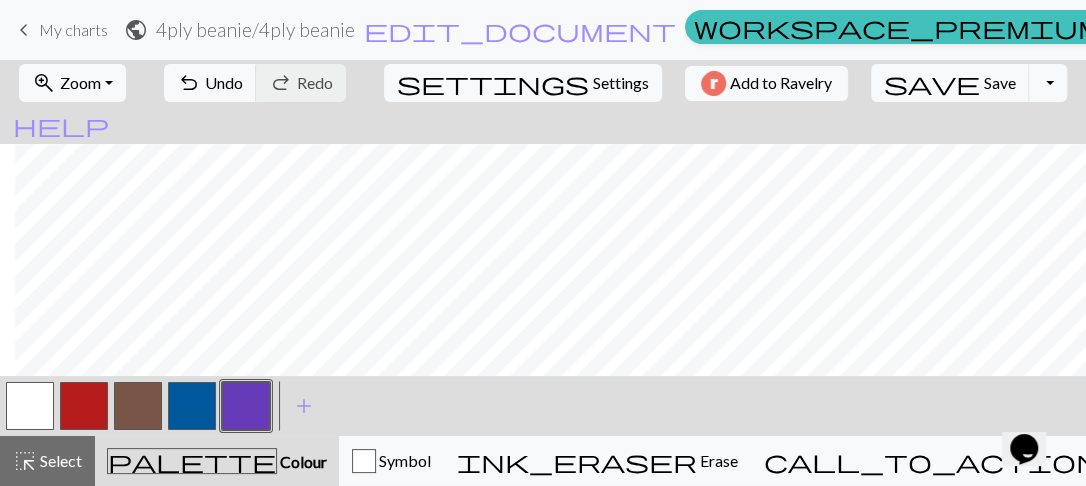 click at bounding box center (246, 406) 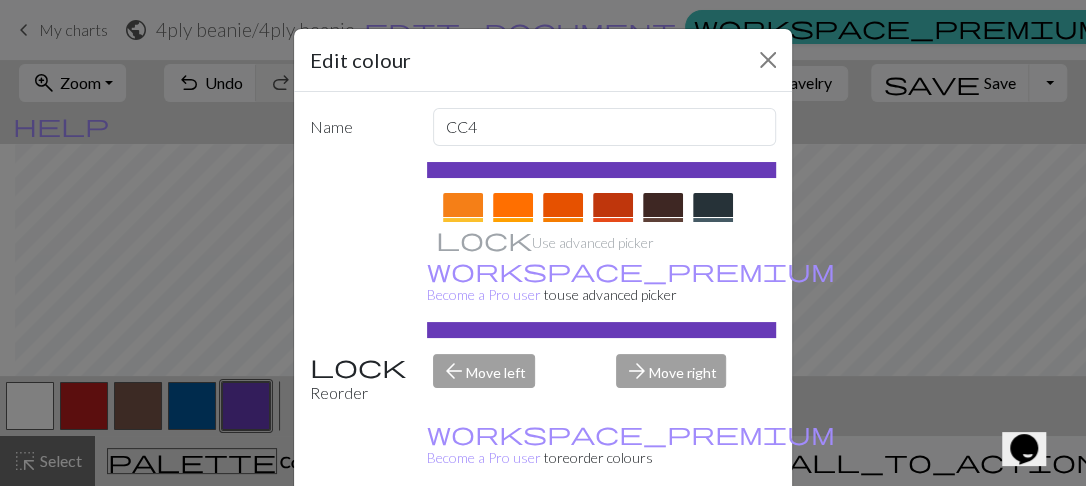 scroll, scrollTop: 319, scrollLeft: 0, axis: vertical 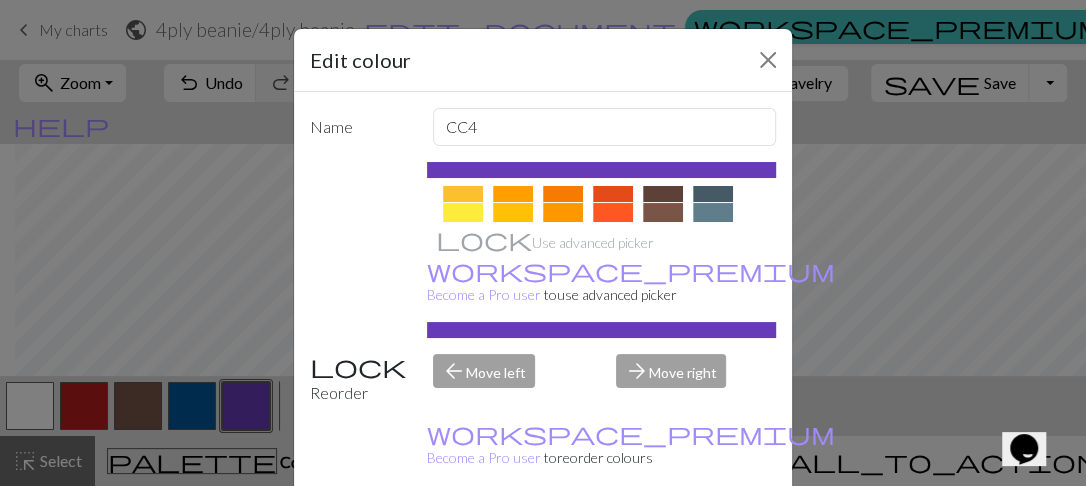 click at bounding box center [463, 215] 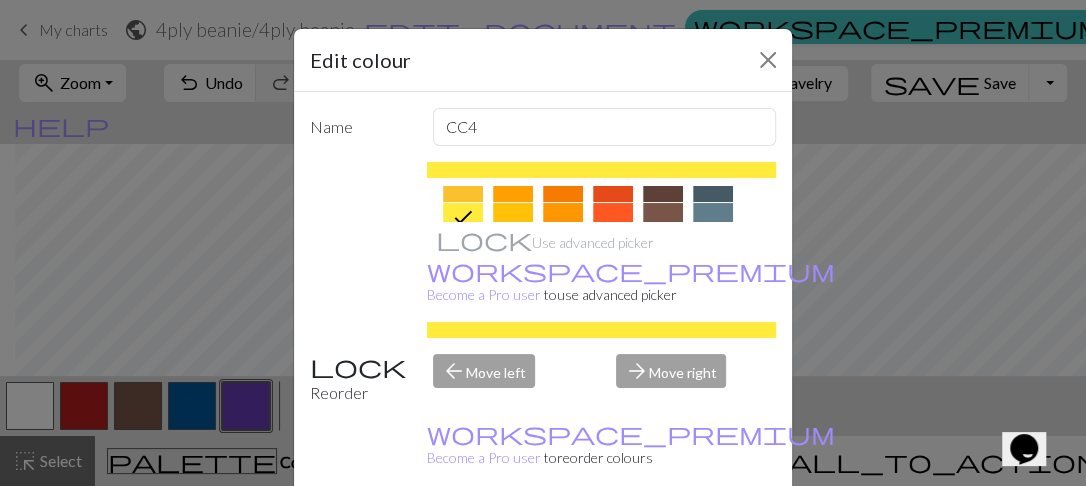 click on "Done" at bounding box center (663, 537) 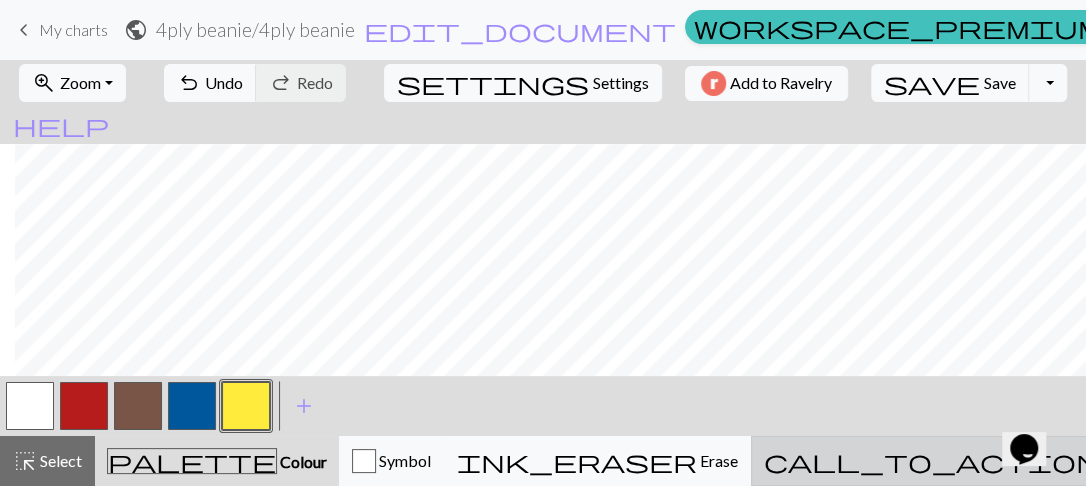 click on "Knitting mode" at bounding box center [1150, 460] 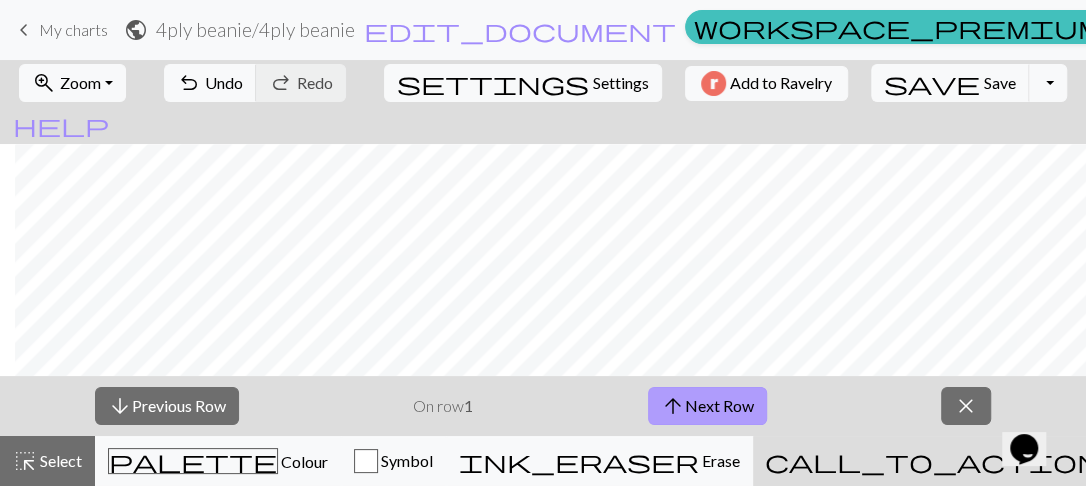 click on "arrow_upward  Next Row" at bounding box center (707, 406) 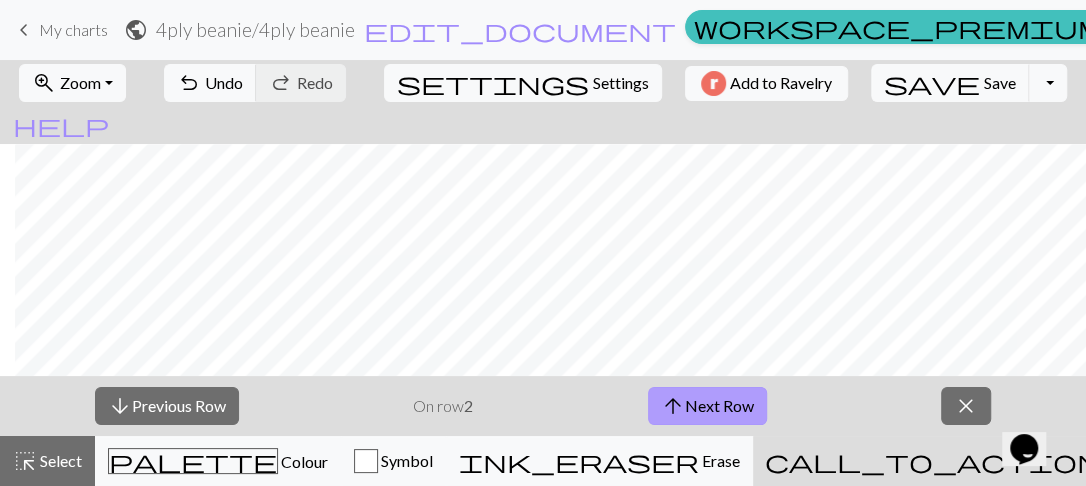 click on "arrow_upward  Next Row" at bounding box center (707, 406) 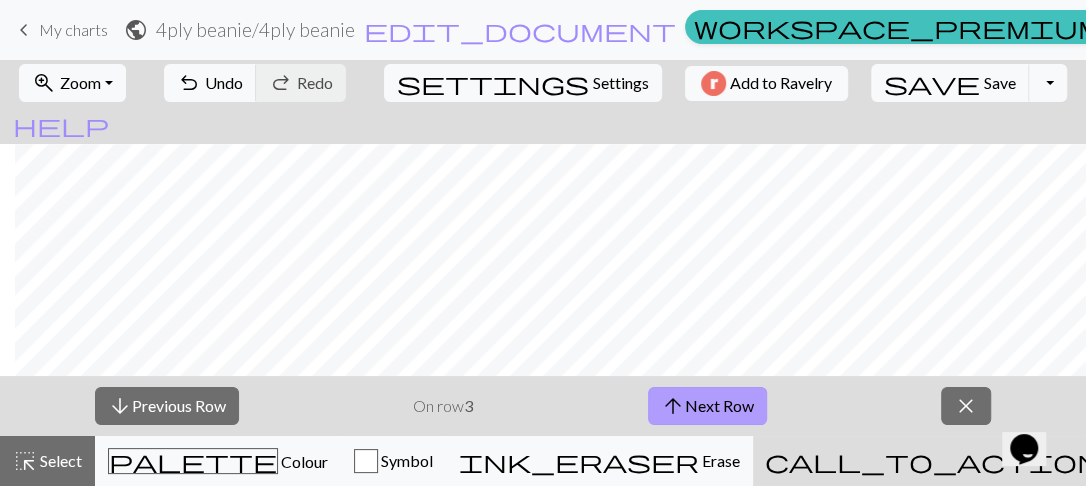 click on "arrow_upward  Next Row" at bounding box center [707, 406] 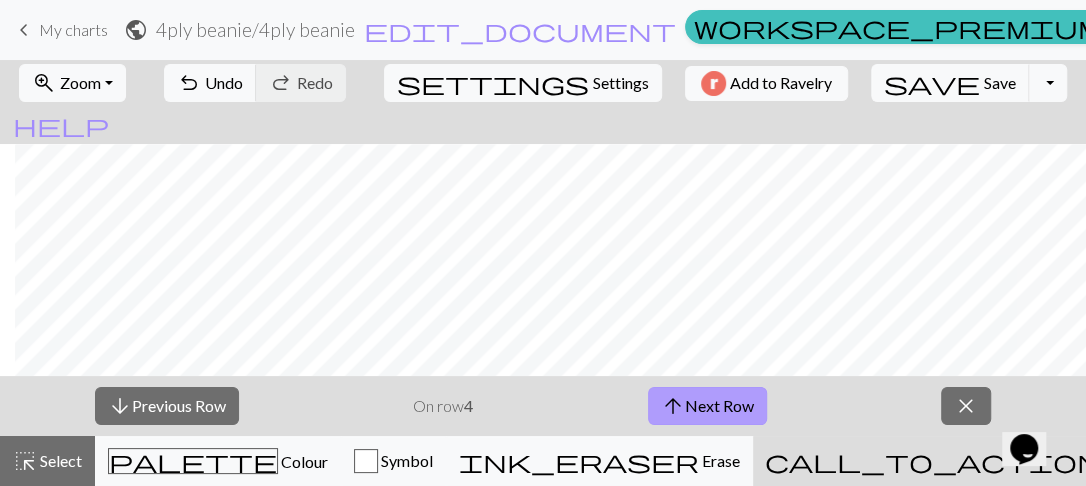 click on "arrow_upward  Next Row" at bounding box center [707, 406] 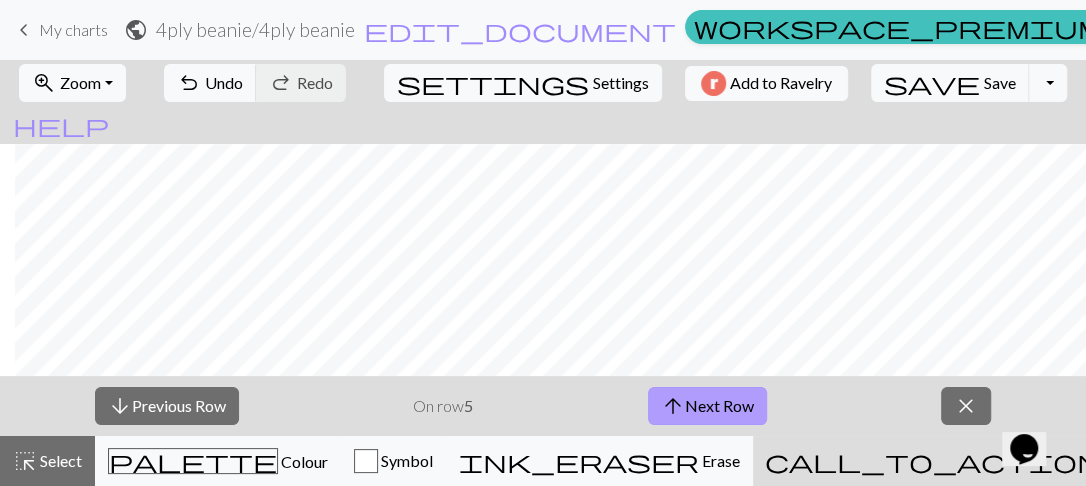 click on "arrow_upward  Next Row" at bounding box center (707, 406) 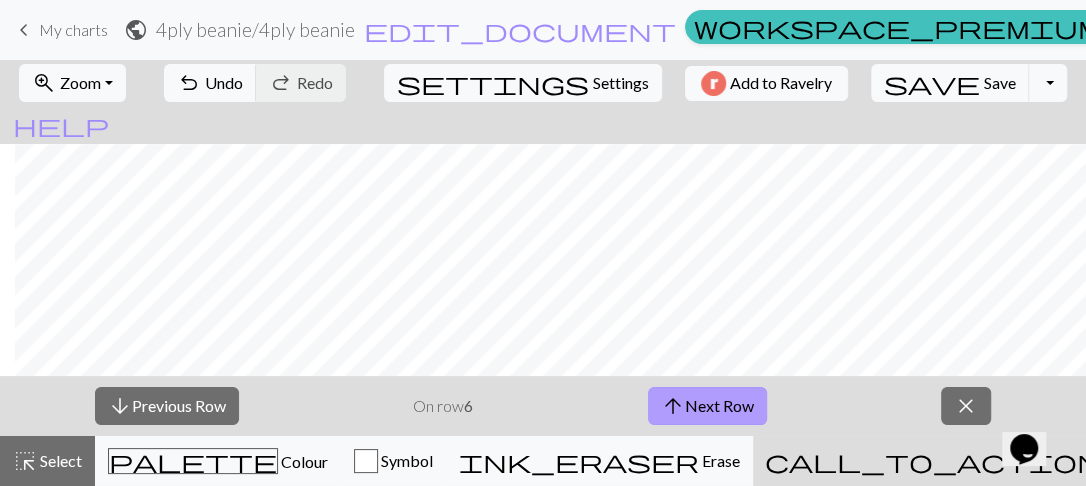 click on "arrow_upward  Next Row" at bounding box center (707, 406) 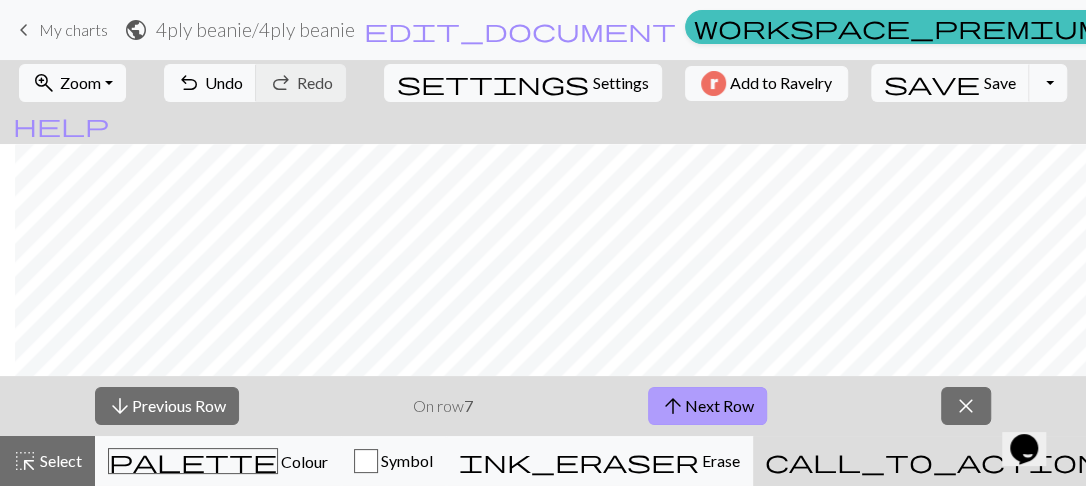 click on "arrow_upward  Next Row" at bounding box center (707, 406) 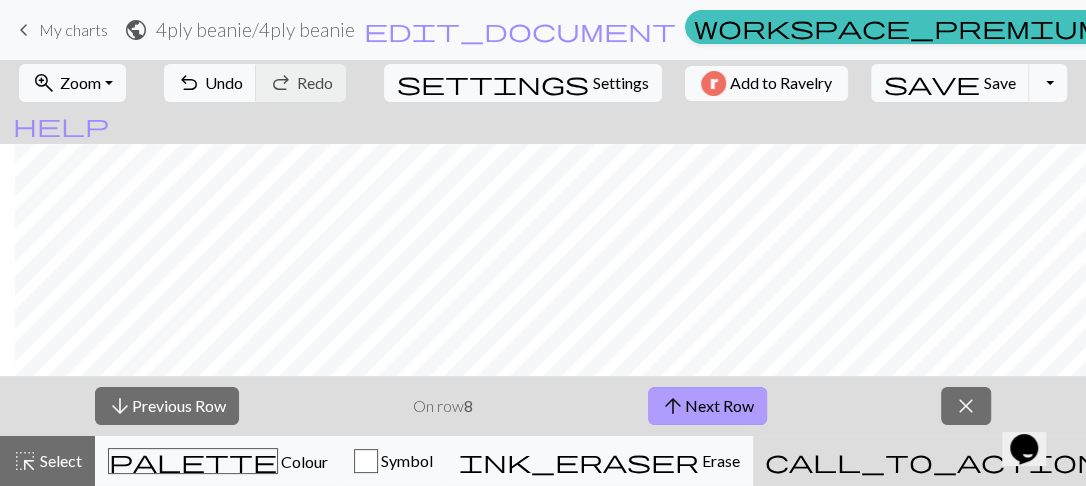 click on "arrow_upward  Next Row" at bounding box center [707, 406] 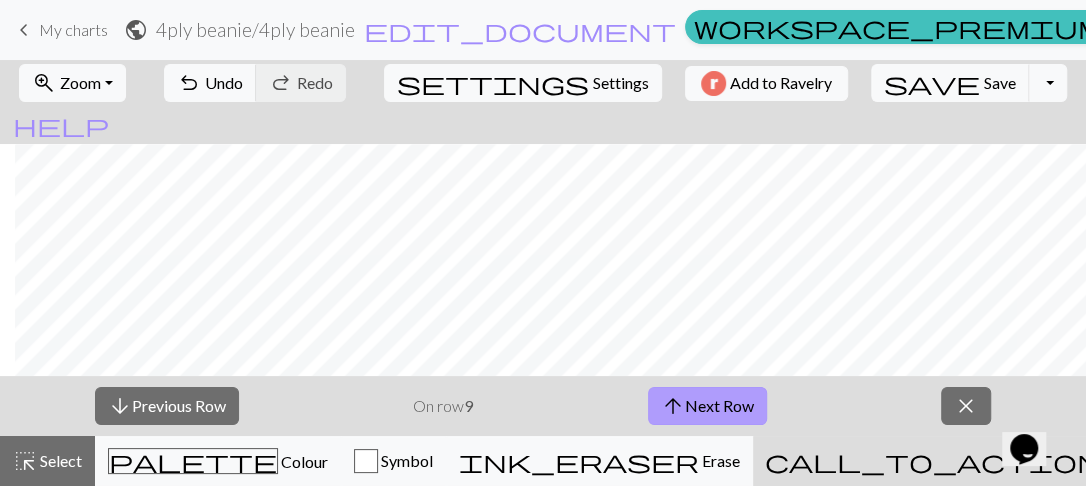 click on "arrow_upward  Next Row" at bounding box center (707, 406) 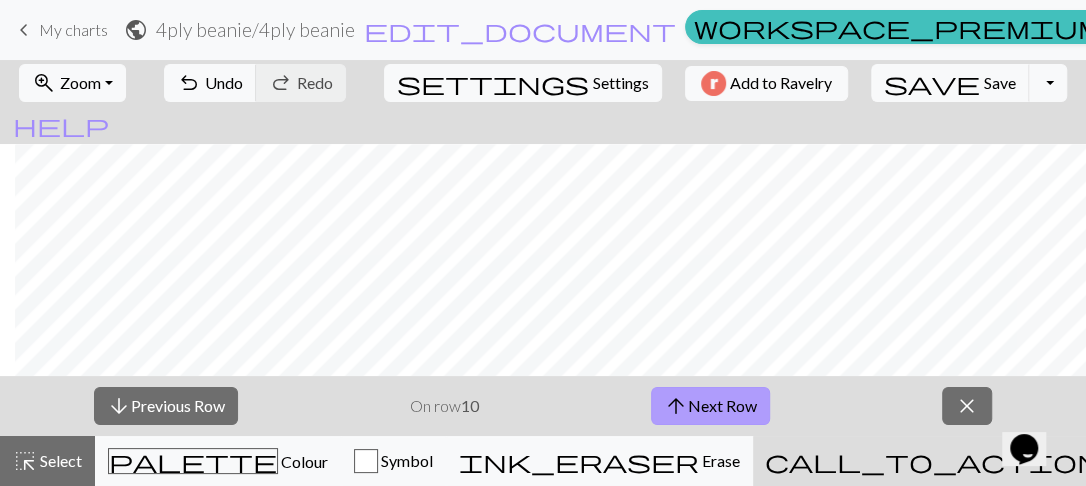 click on "arrow_upward  Next Row" at bounding box center (710, 406) 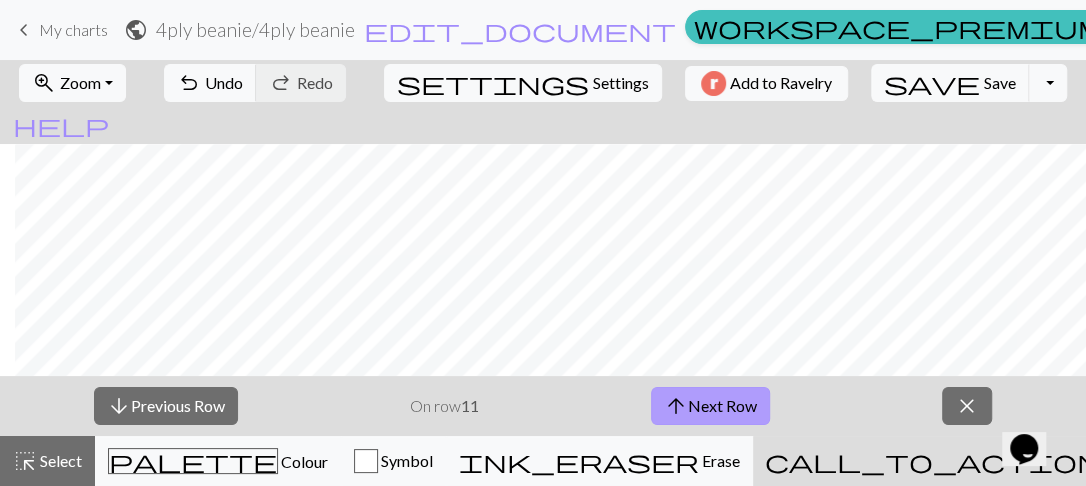 click on "arrow_upward  Next Row" at bounding box center (710, 406) 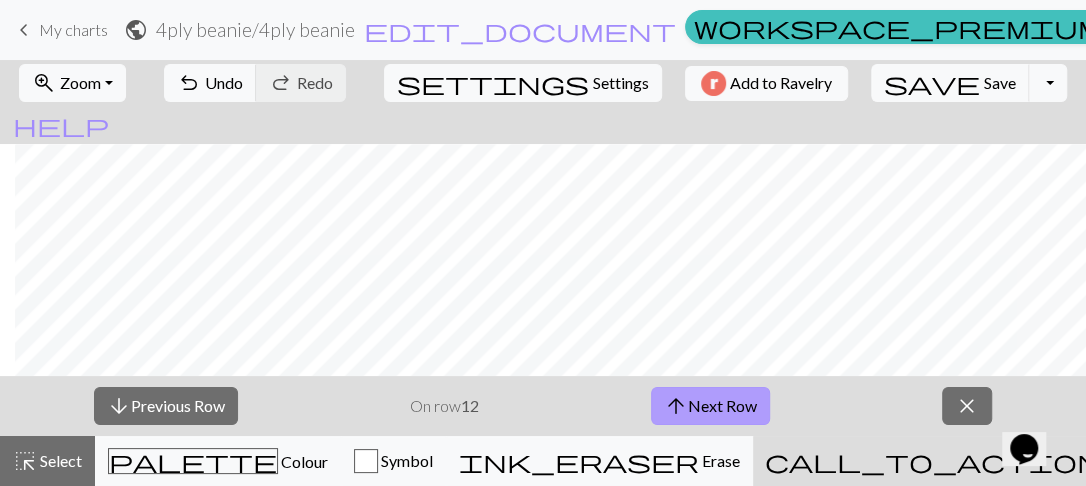 click on "arrow_upward  Next Row" at bounding box center [710, 406] 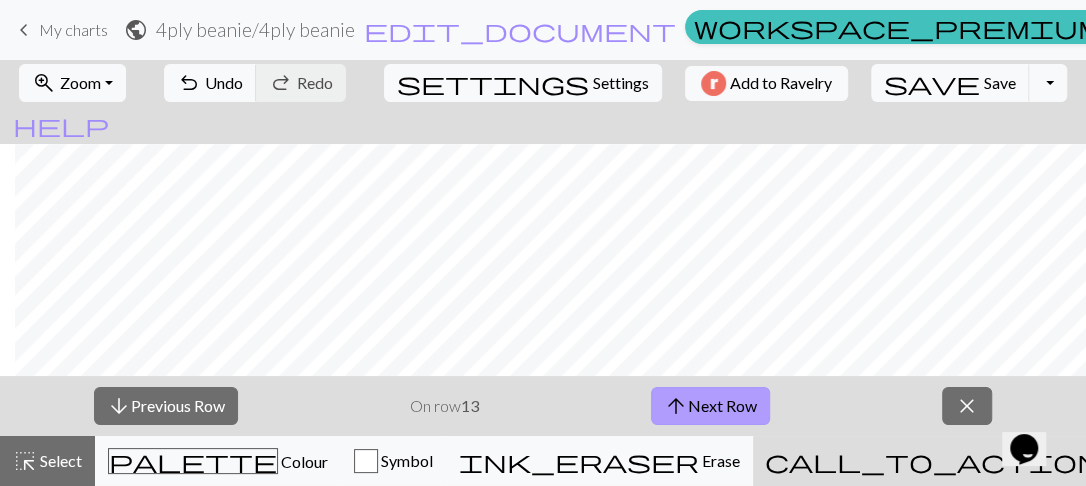 click on "arrow_upward  Next Row" at bounding box center (710, 406) 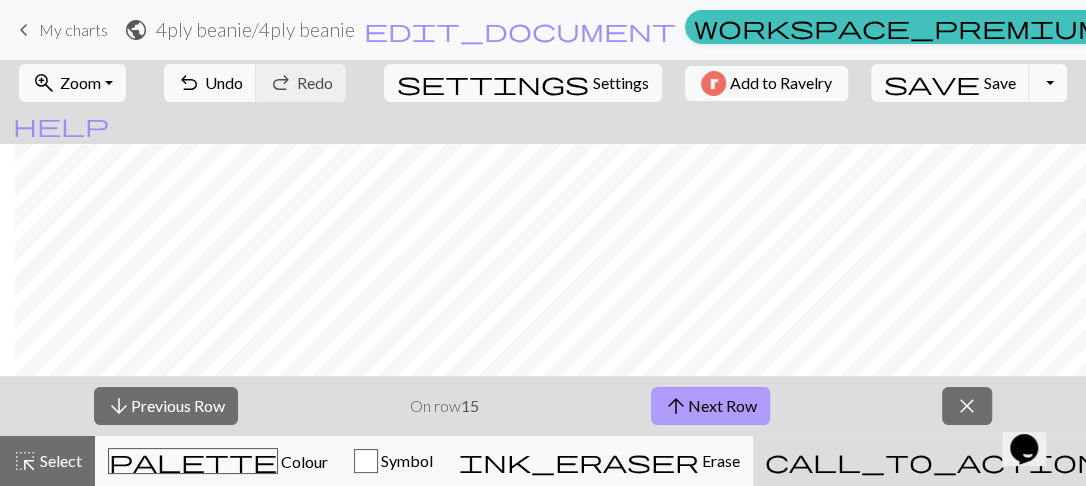 click on "arrow_upward  Next Row" at bounding box center [710, 406] 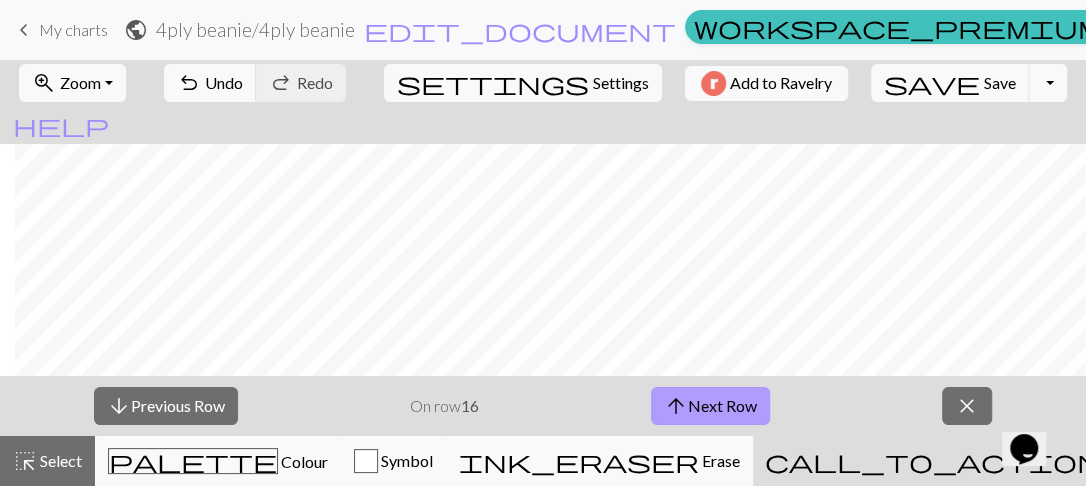 click on "arrow_upward  Next Row" at bounding box center [710, 406] 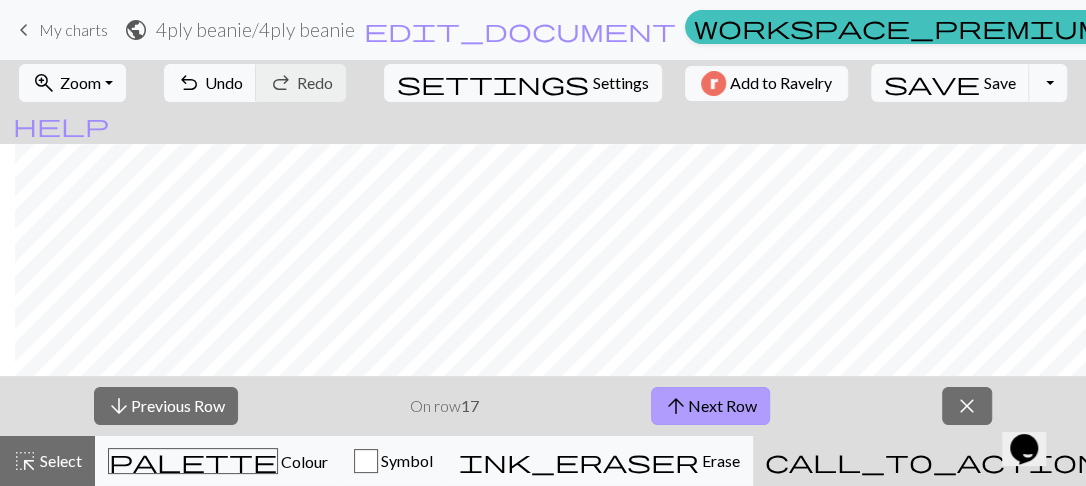 click on "arrow_upward  Next Row" at bounding box center [710, 406] 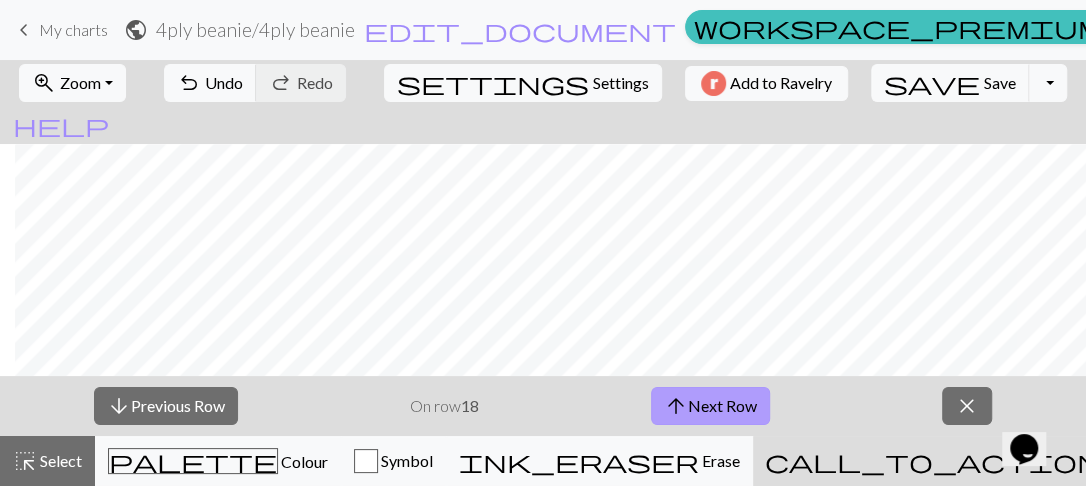 click on "arrow_upward  Next Row" at bounding box center [710, 406] 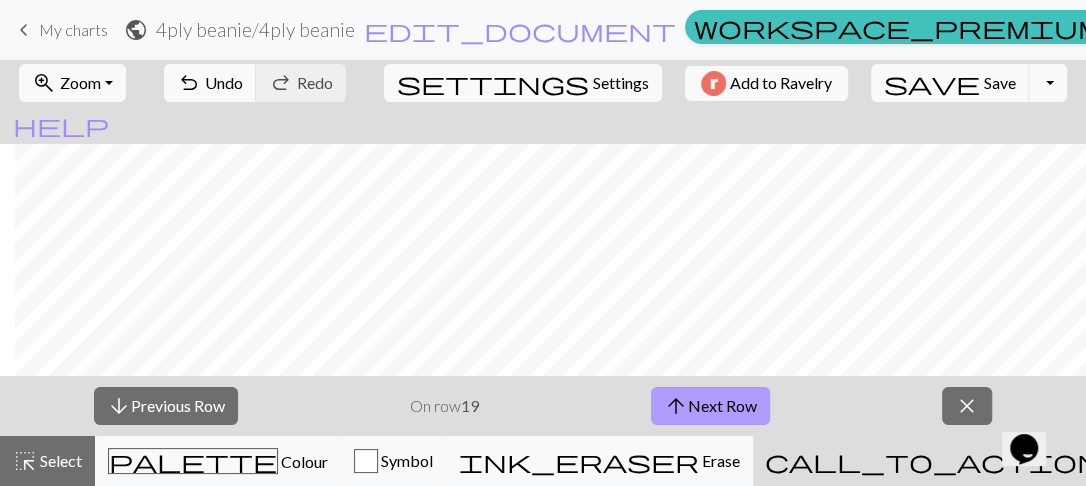 click on "arrow_upward  Next Row" at bounding box center (710, 406) 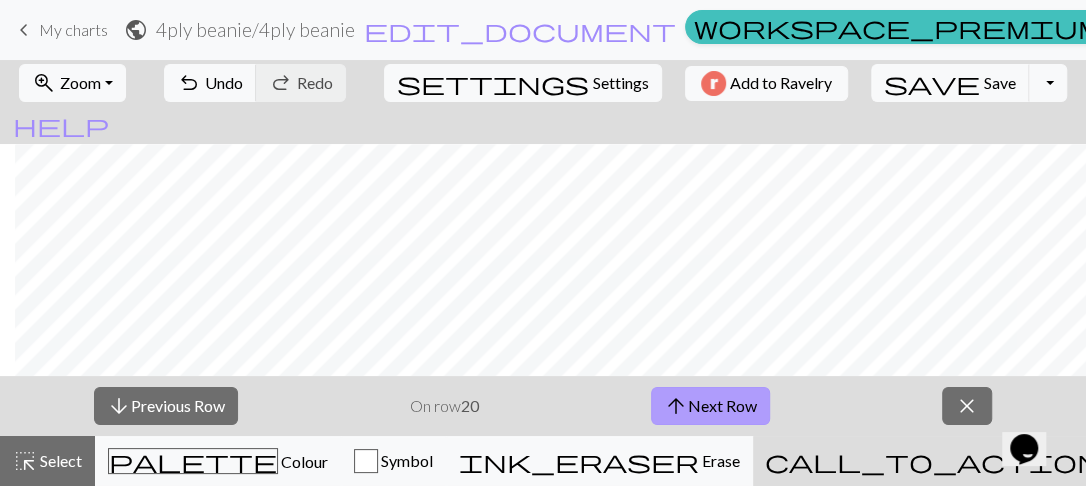 click on "arrow_upward  Next Row" at bounding box center (710, 406) 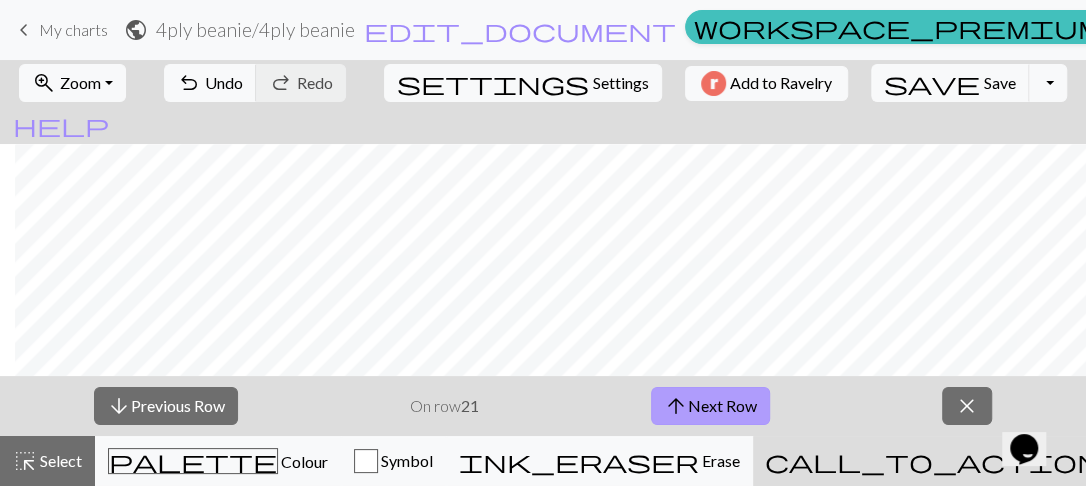 click on "arrow_upward  Next Row" at bounding box center [710, 406] 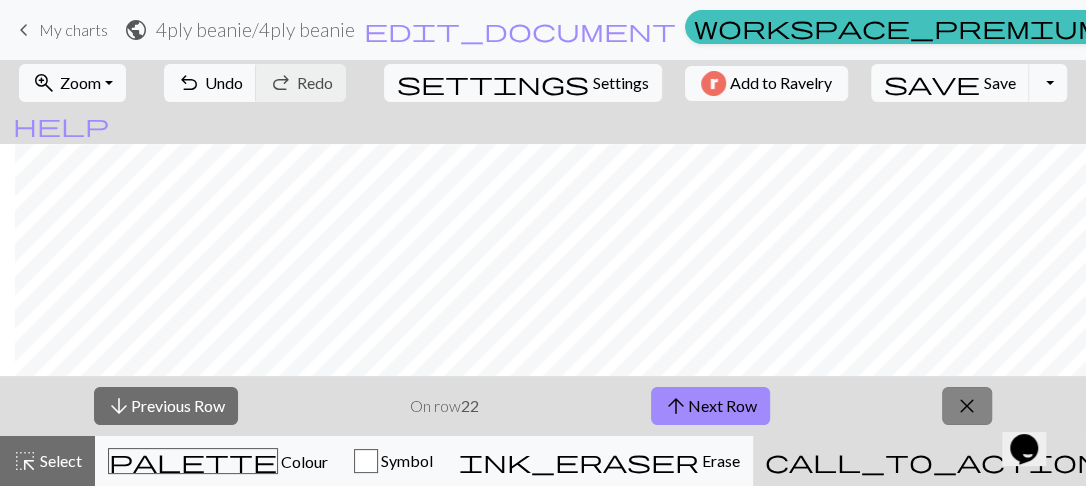 click on "close" at bounding box center [967, 406] 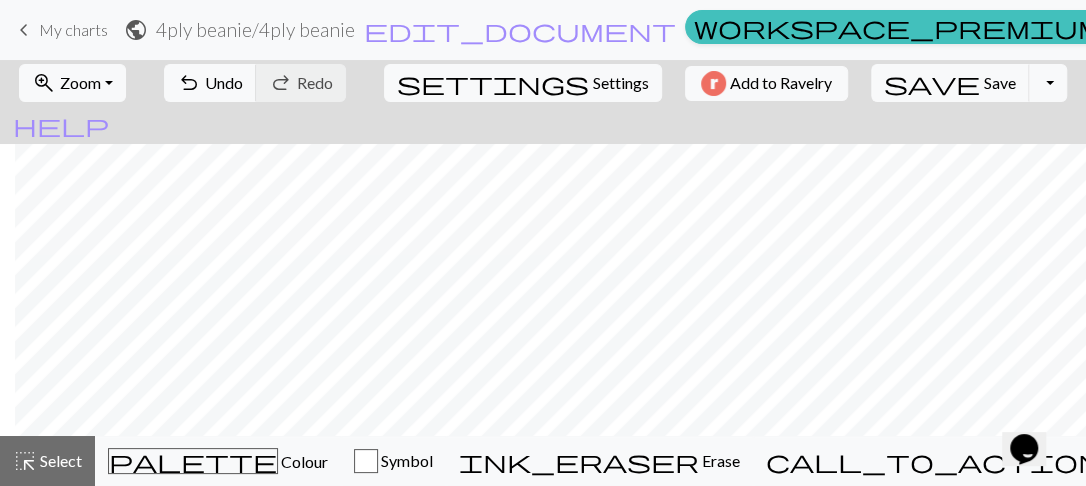 scroll, scrollTop: 254, scrollLeft: 15, axis: both 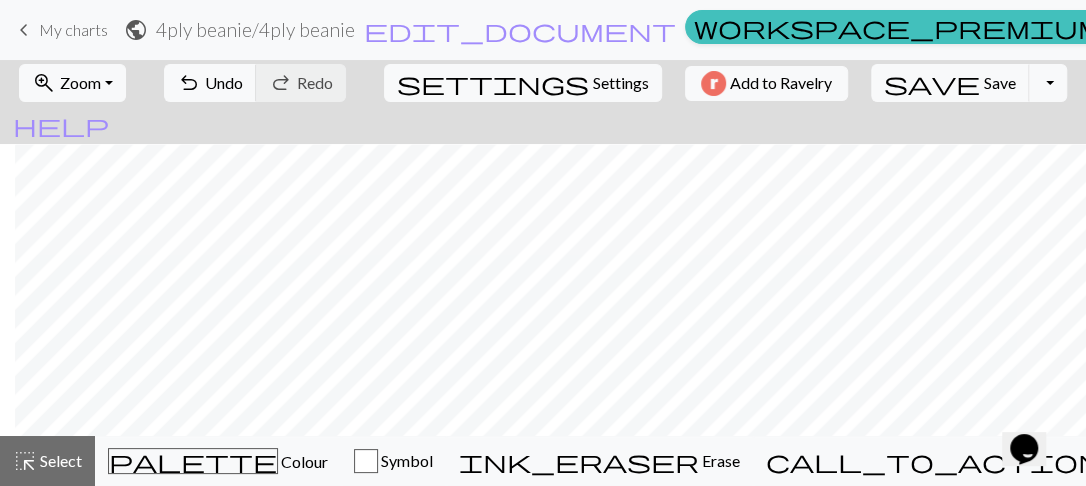 click on "Manual" at bounding box center [1328, 30] 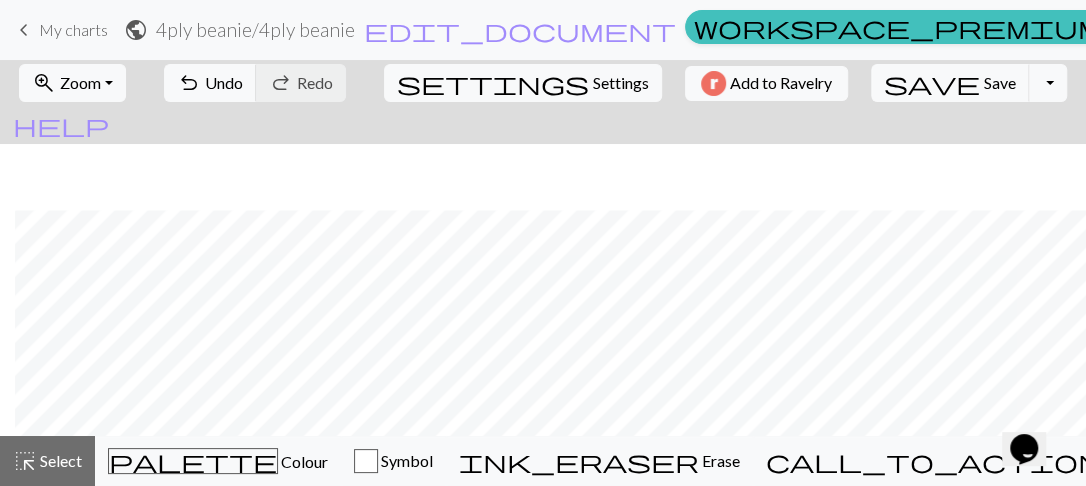 scroll, scrollTop: 254, scrollLeft: 15, axis: both 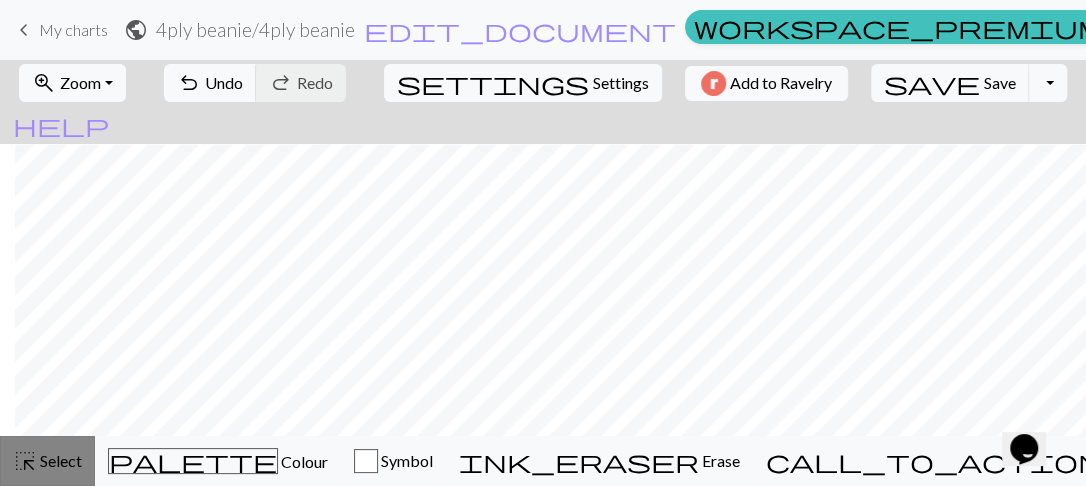 click on "Select" at bounding box center (59, 460) 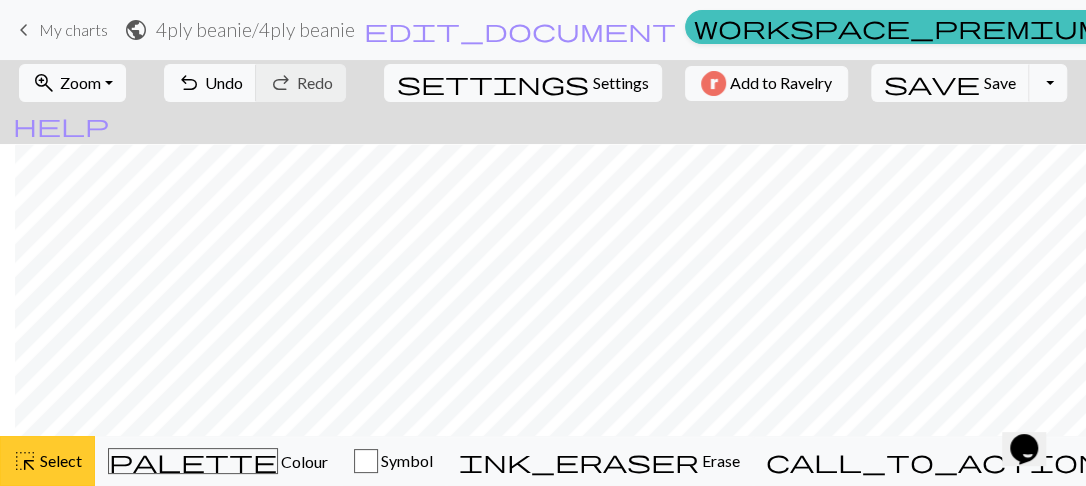 click on "highlight_alt" at bounding box center [25, 461] 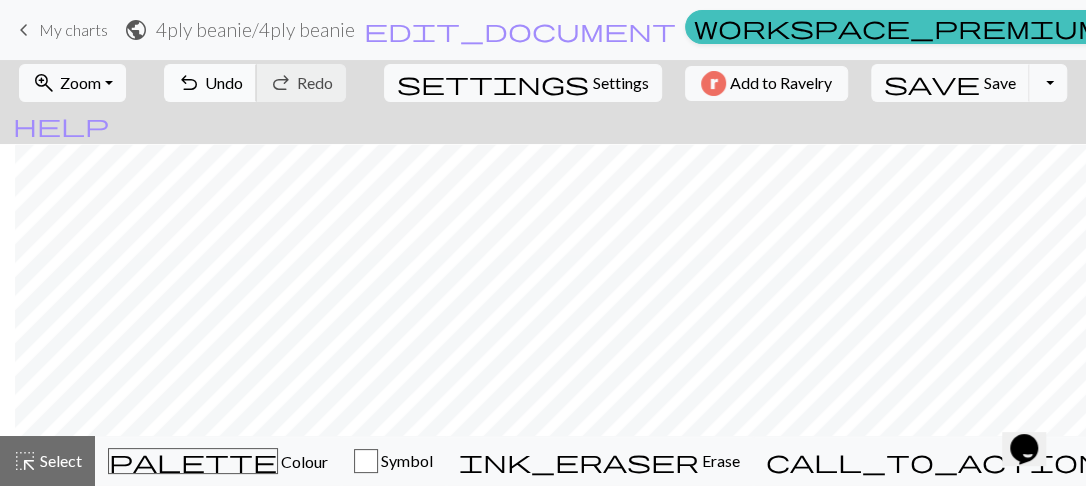 click on "Undo" at bounding box center [224, 82] 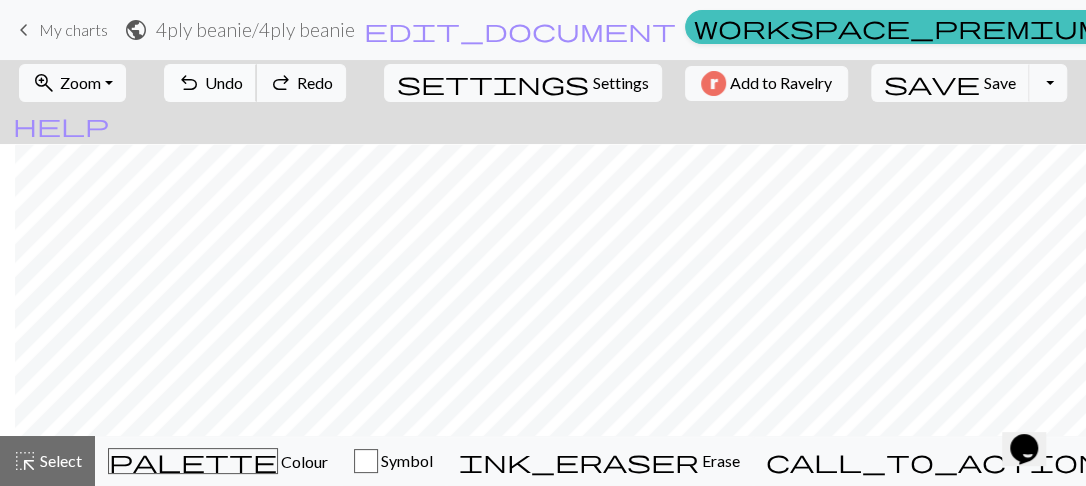 click on "Undo" at bounding box center [224, 82] 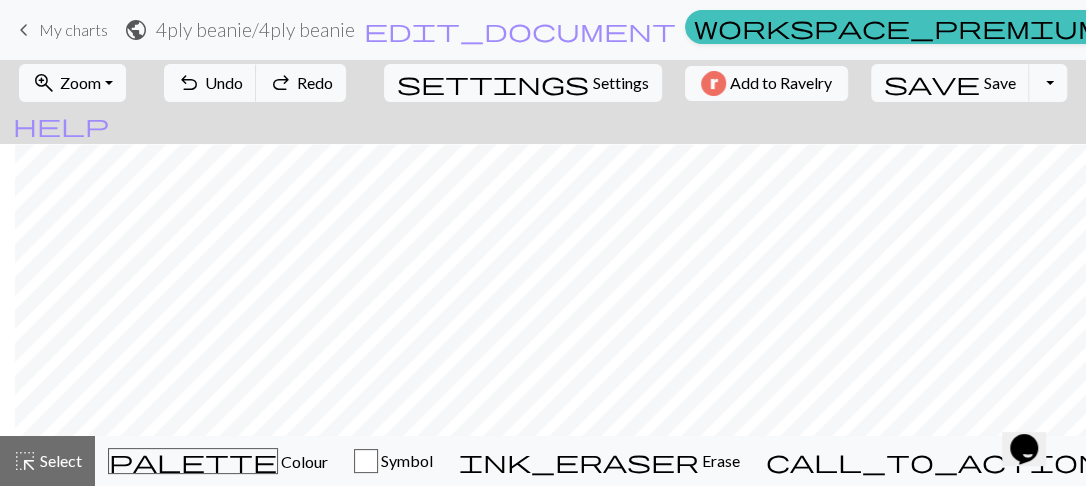 drag, startPoint x: 1041, startPoint y: 437, endPoint x: 1027, endPoint y: 327, distance: 110.88733 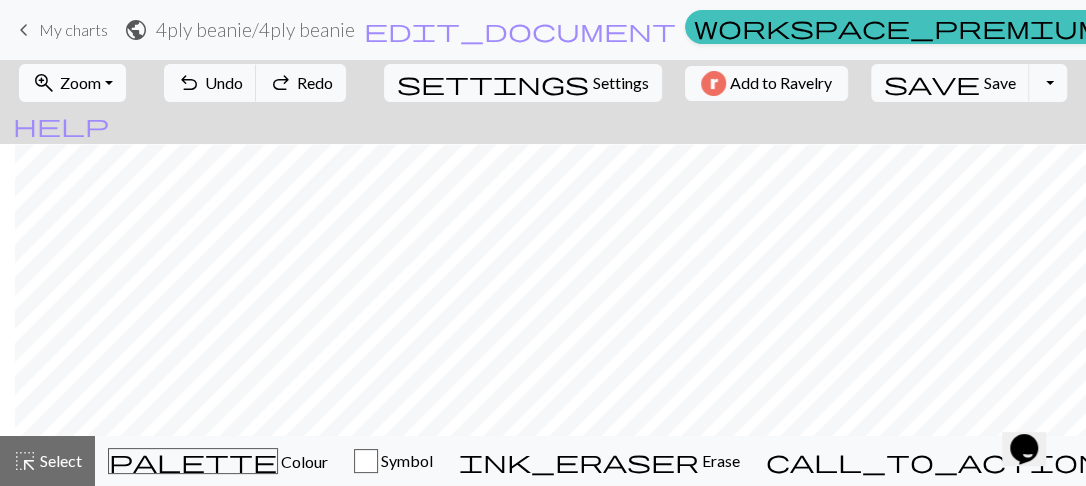 click on "zoom_in Zoom Zoom" at bounding box center [72, 83] 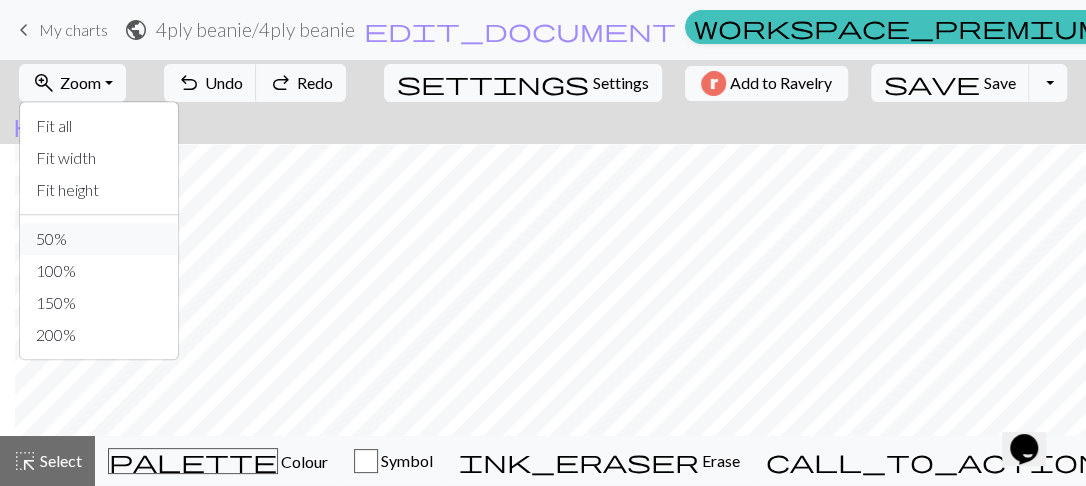 click on "50%" at bounding box center [99, 239] 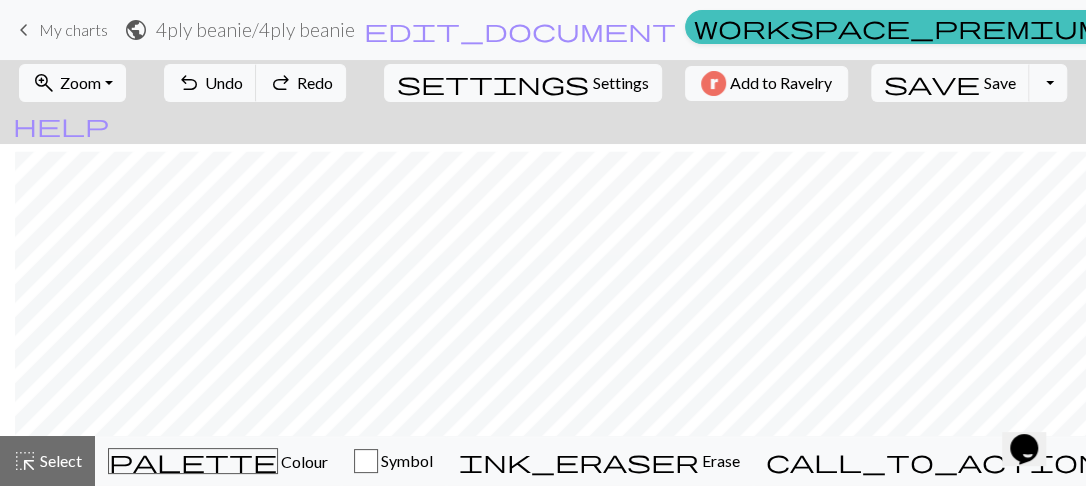 scroll, scrollTop: 254, scrollLeft: 15, axis: both 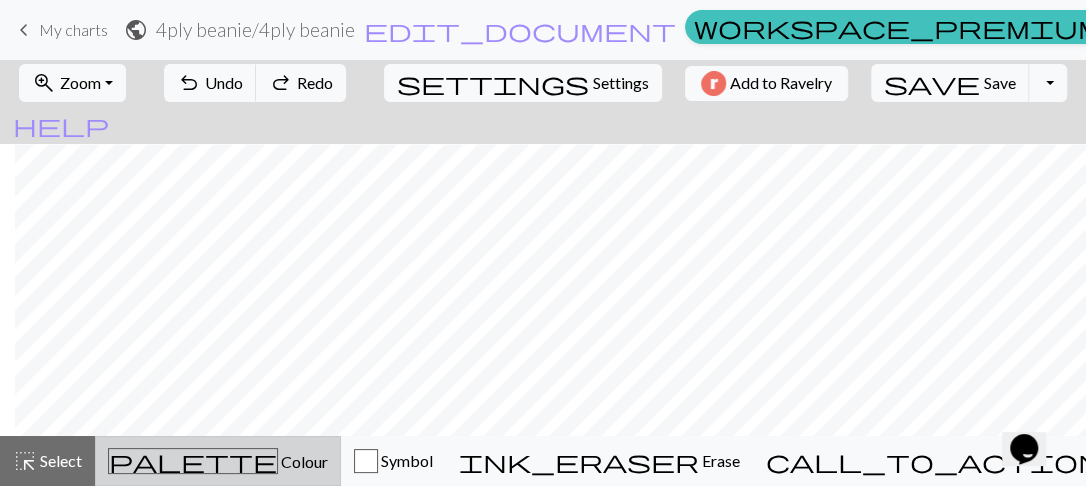 click on "Colour" at bounding box center [303, 461] 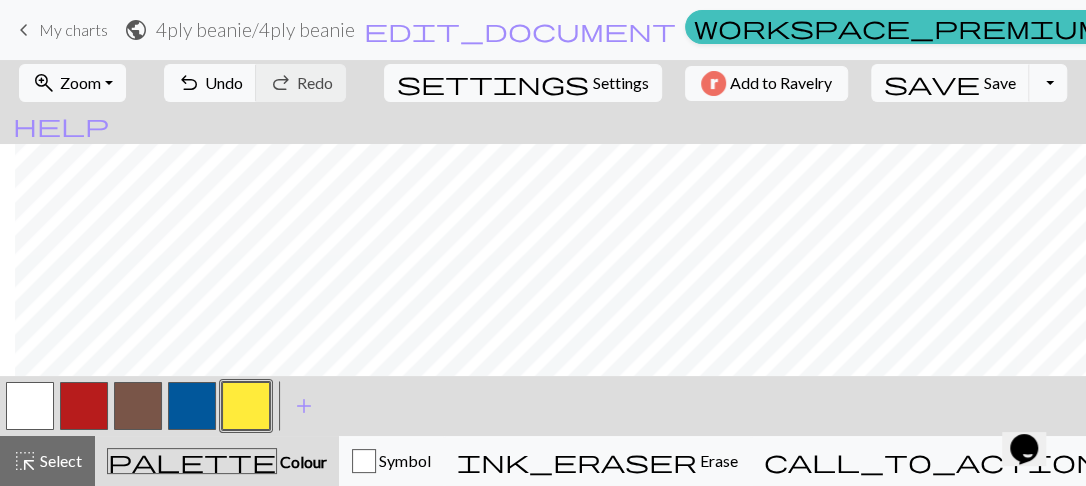 scroll, scrollTop: 295, scrollLeft: 15, axis: both 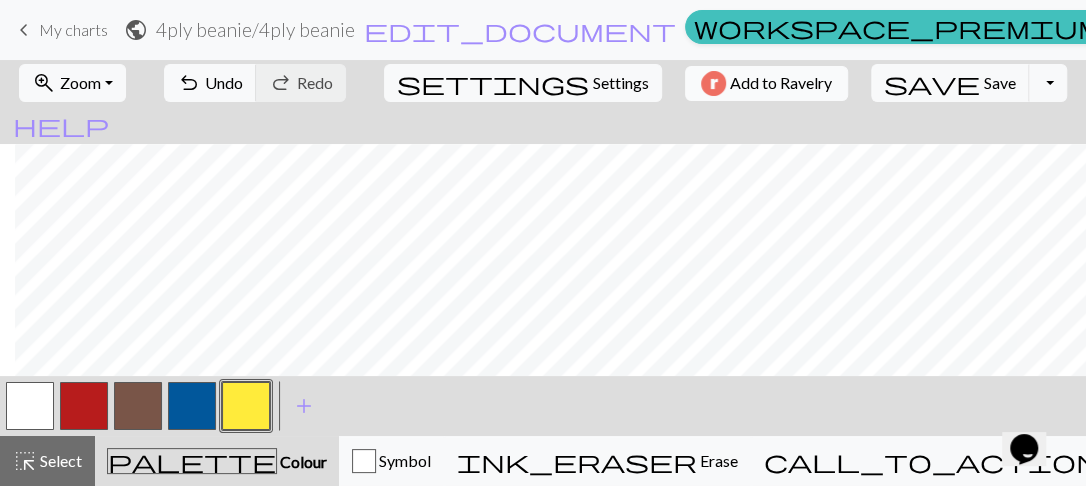 click on "Add to Ravelry" at bounding box center [781, 83] 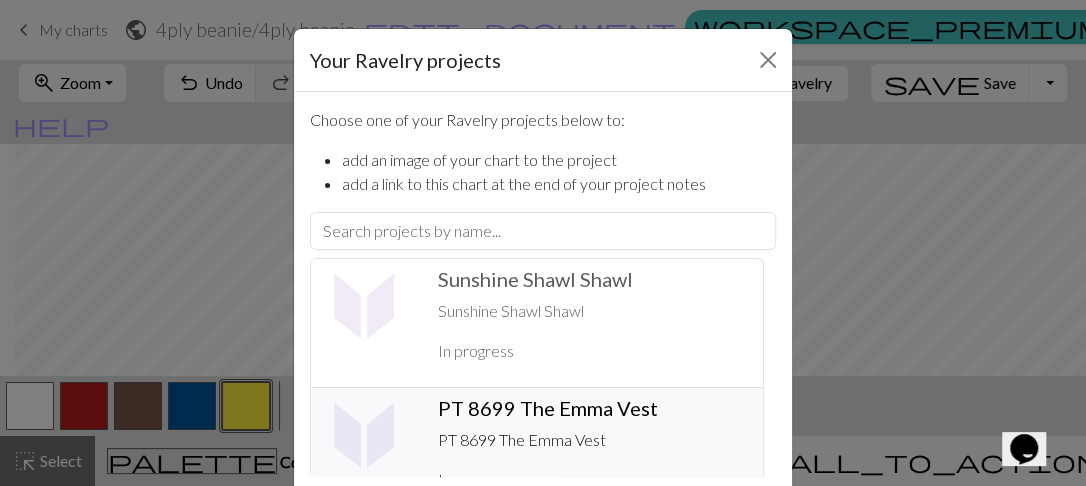 click on "PT 8699 The Emma Vest ️" at bounding box center [592, 408] 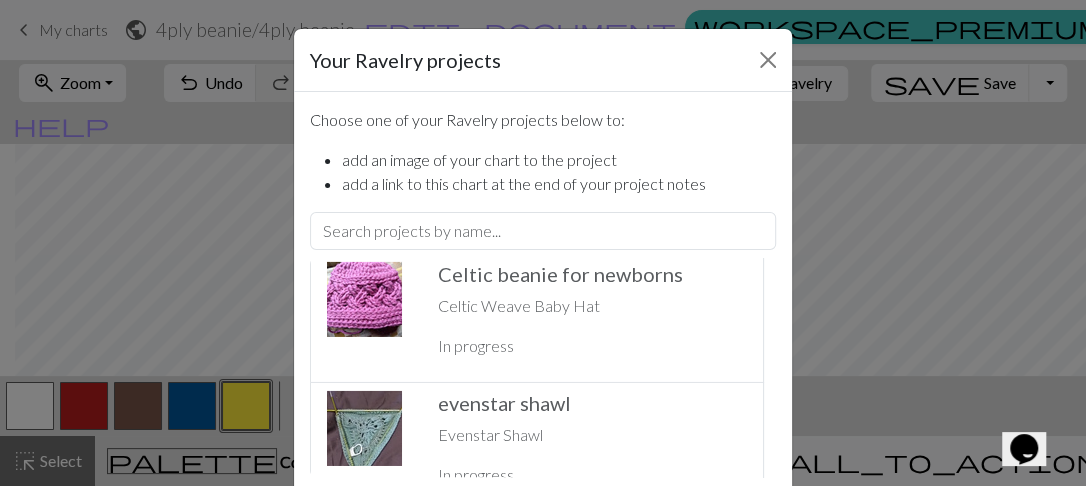 scroll, scrollTop: 7527, scrollLeft: 0, axis: vertical 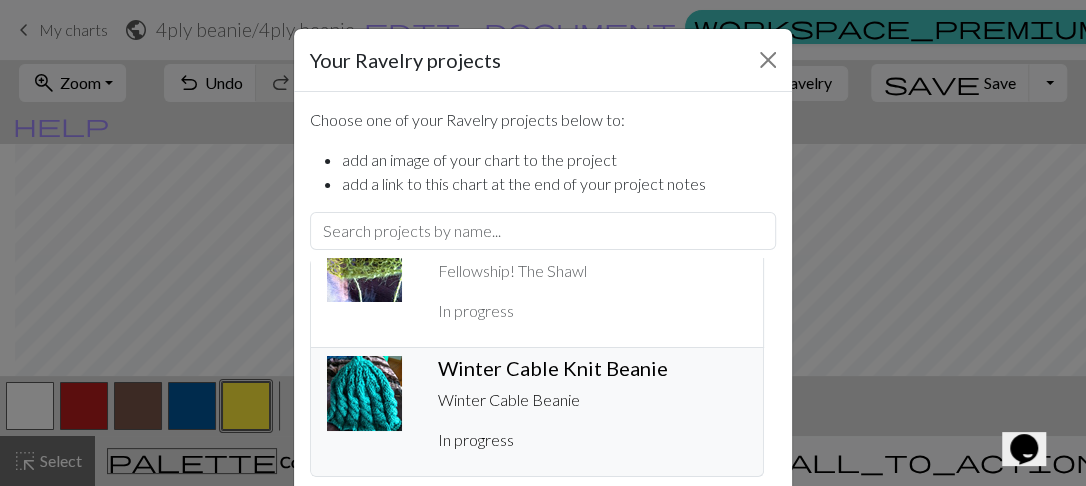 click on "Winter Cable Knit Beanie ️ Winter Cable Beanie In progress" at bounding box center (592, 412) 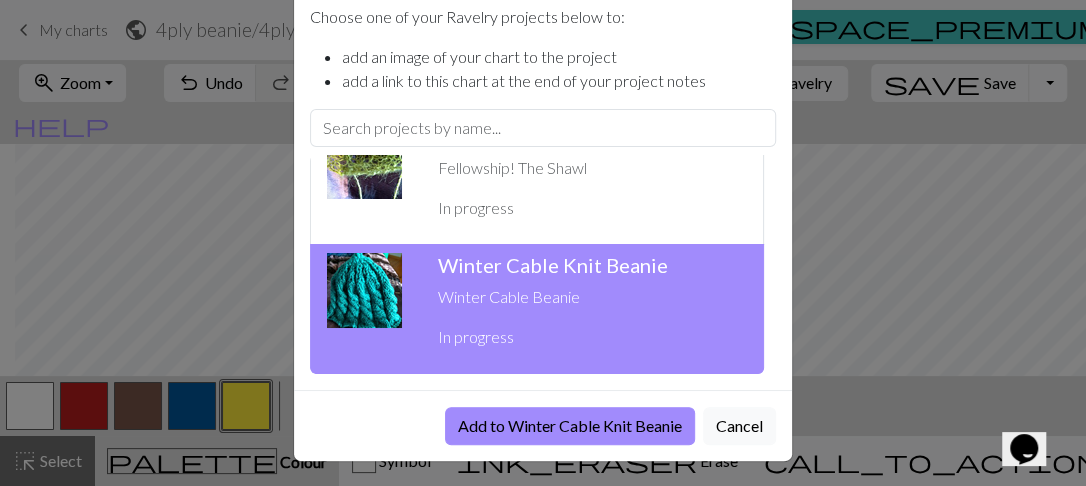 scroll, scrollTop: 104, scrollLeft: 0, axis: vertical 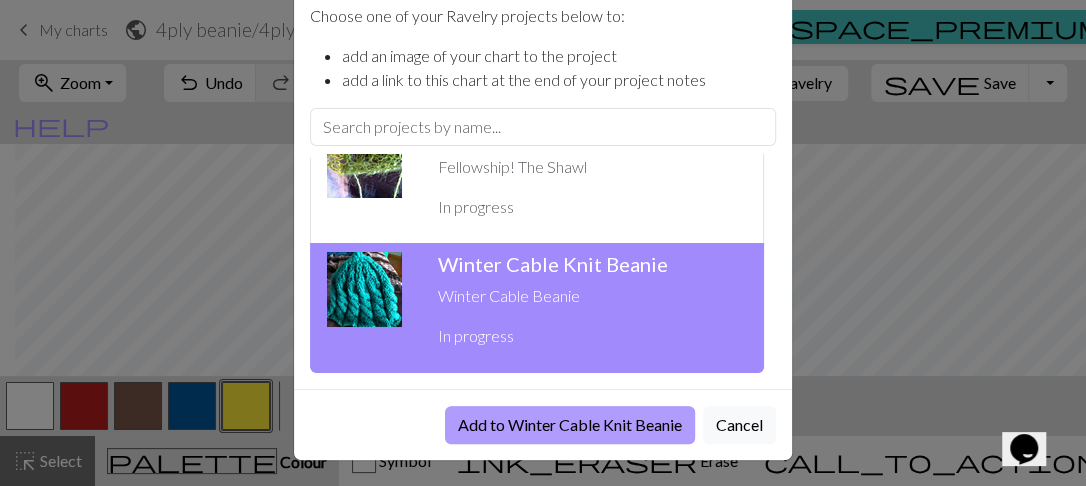 click on "Add to Winter Cable Knit Beanie" at bounding box center [570, 425] 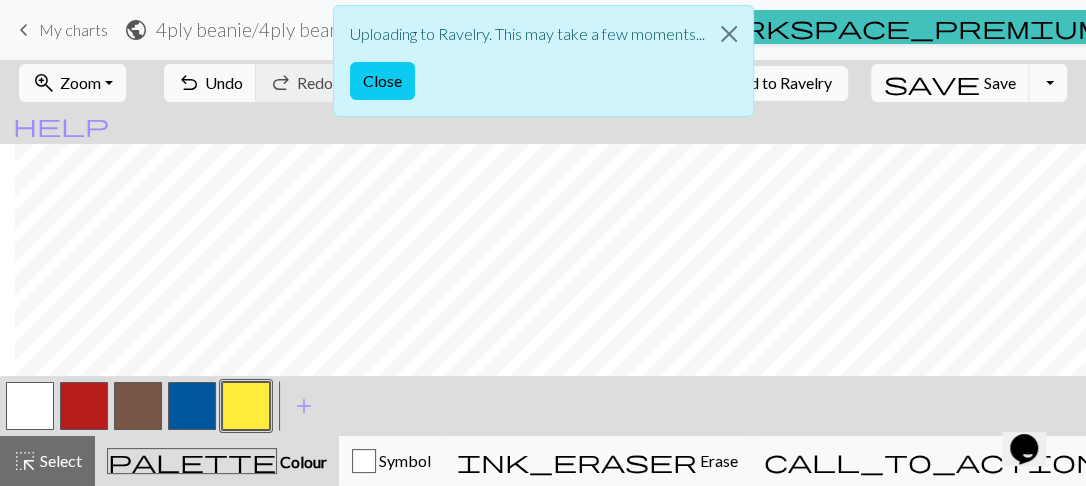 click on "Uploading to Ravelry. This may take a few moments... Close" at bounding box center [543, 66] 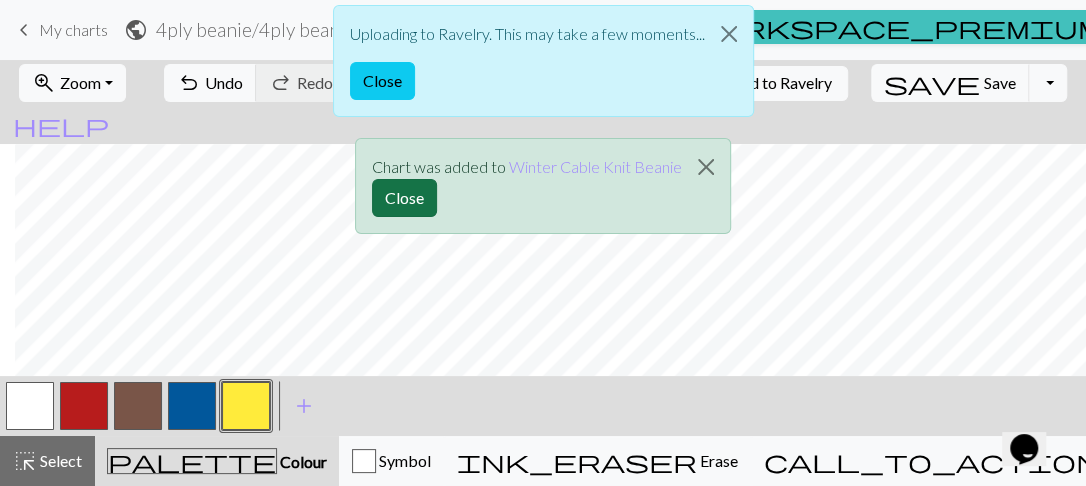 click on "Close" at bounding box center (404, 198) 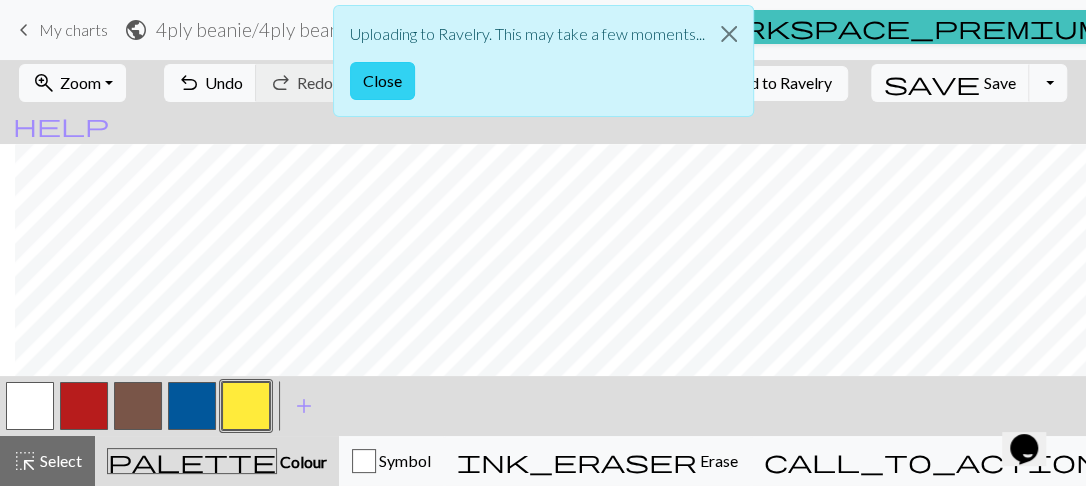 click on "Close" at bounding box center (382, 81) 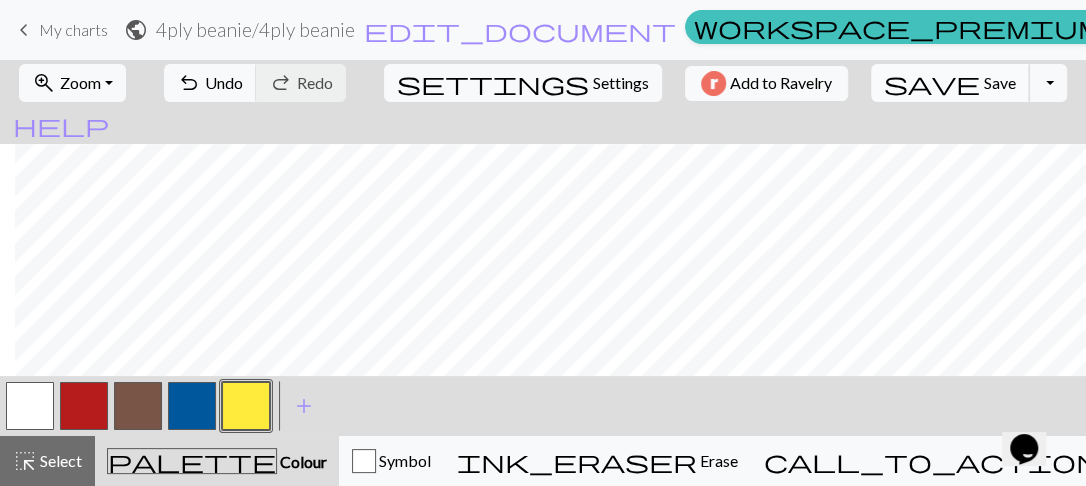 click on "Save" at bounding box center (1000, 82) 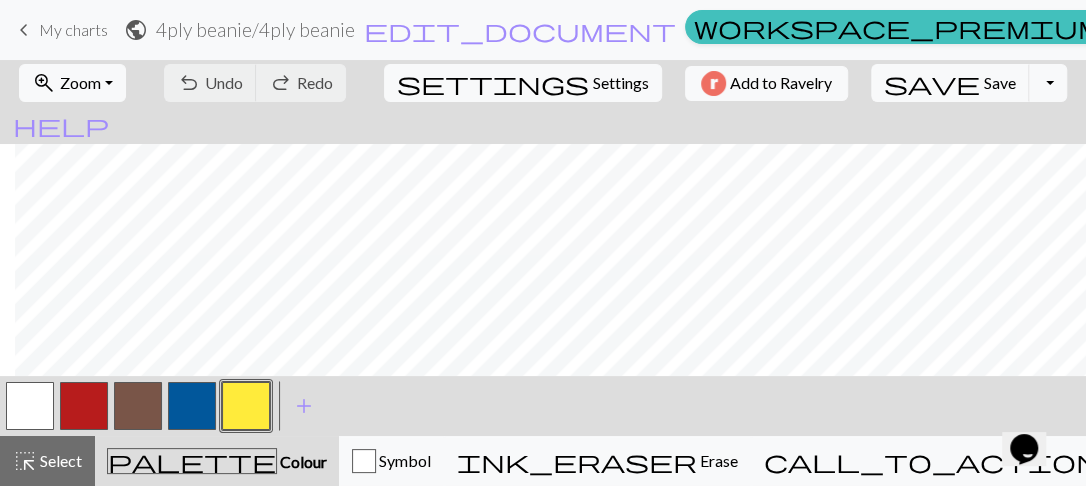 scroll, scrollTop: 145, scrollLeft: 15, axis: both 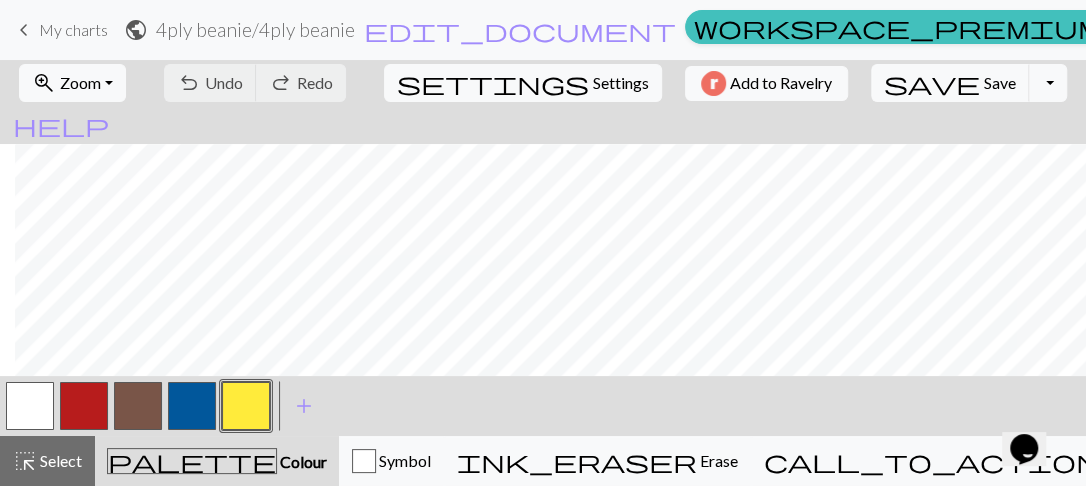 click at bounding box center (138, 406) 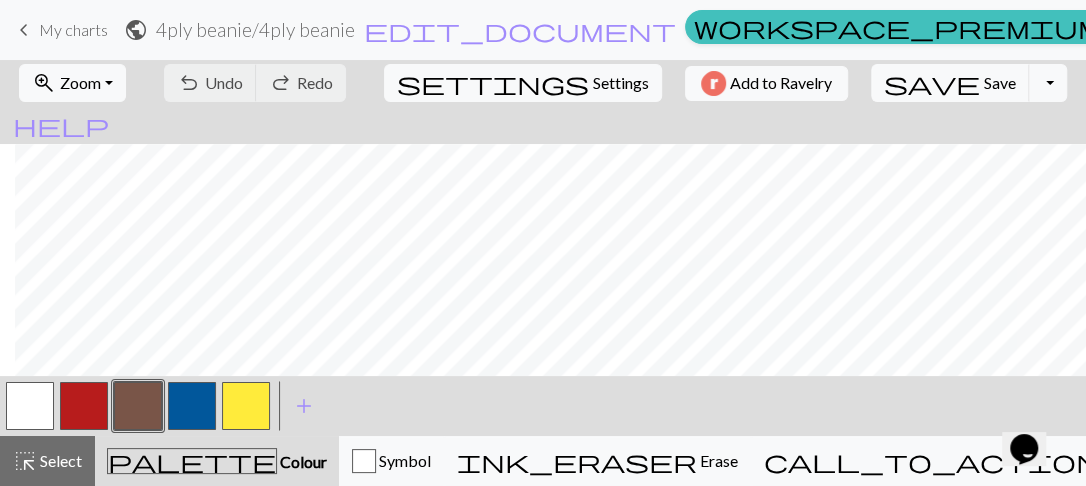 click at bounding box center (138, 406) 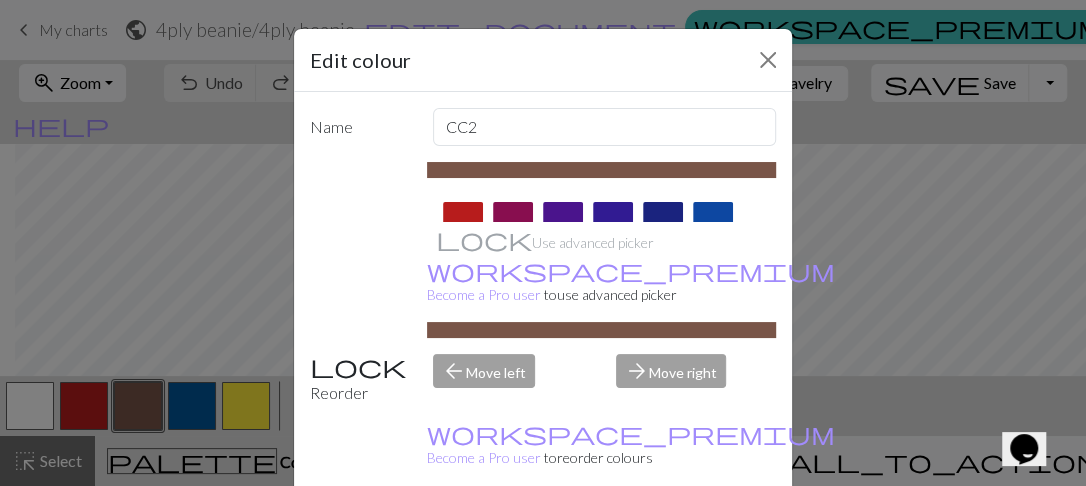 click on "Done" at bounding box center (663, 537) 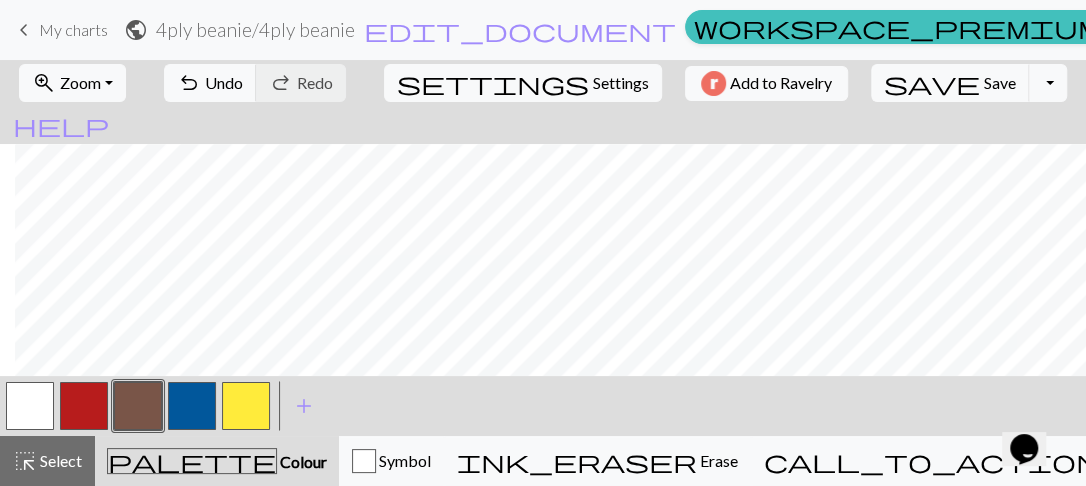click at bounding box center [30, 406] 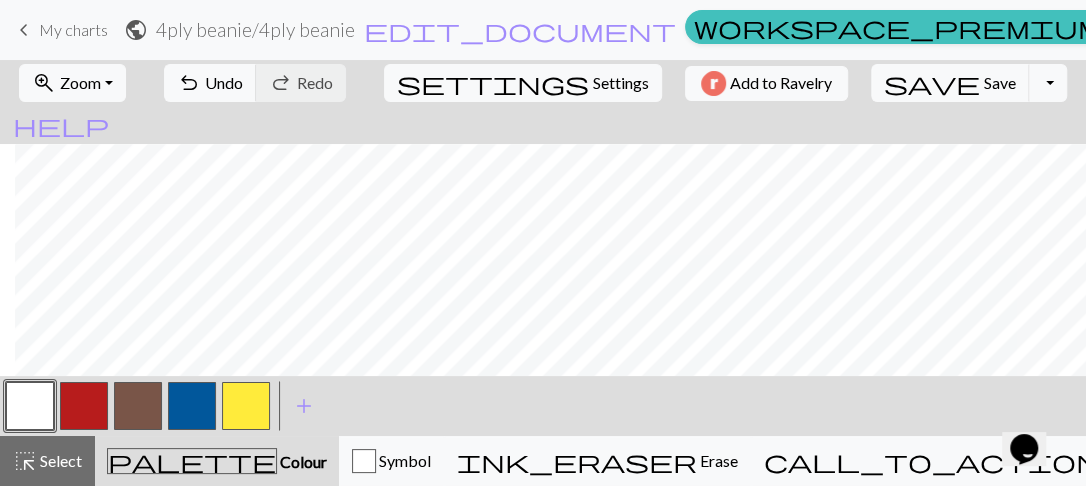 click at bounding box center (138, 406) 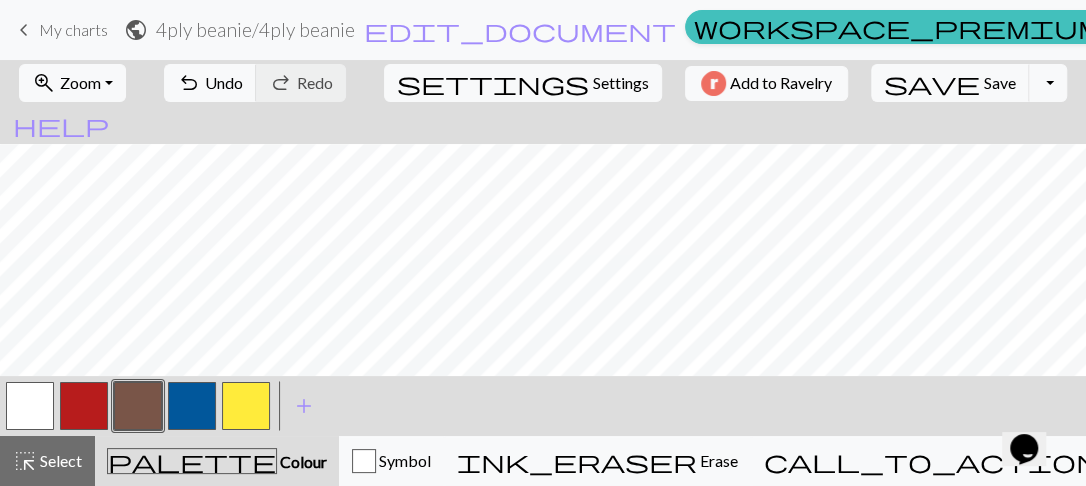 scroll, scrollTop: 145, scrollLeft: 0, axis: vertical 